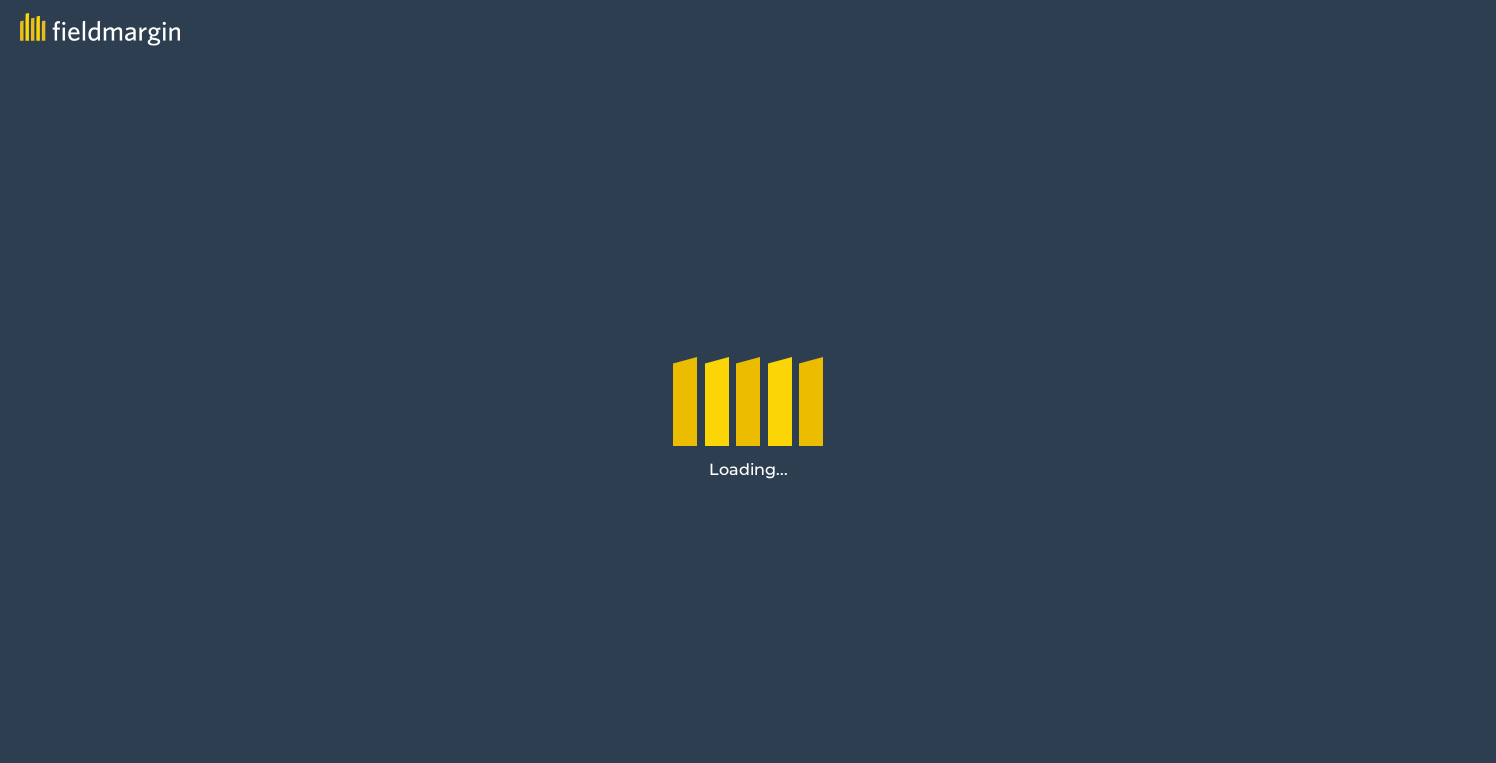 scroll, scrollTop: 0, scrollLeft: 0, axis: both 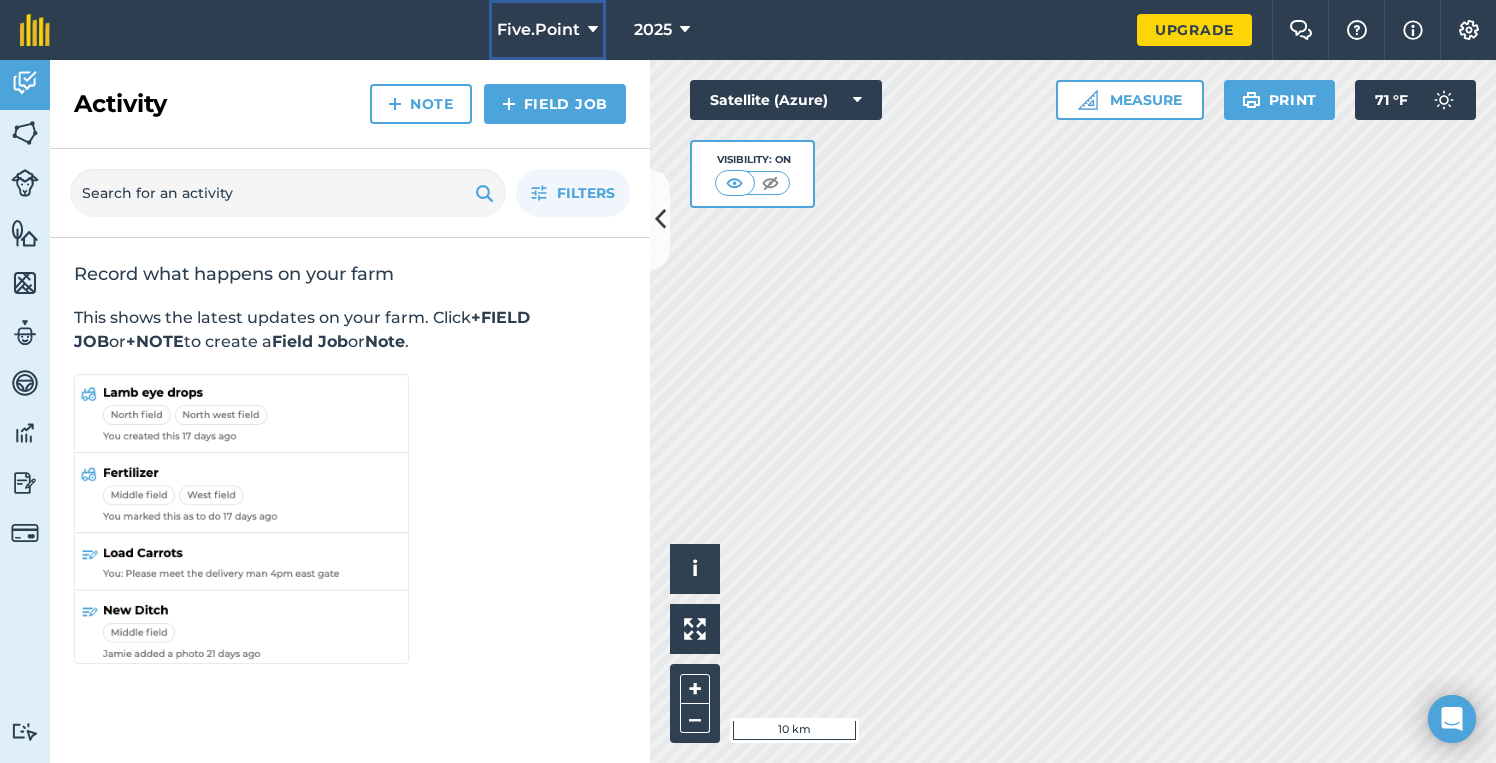 click on "Five.Point" at bounding box center [538, 30] 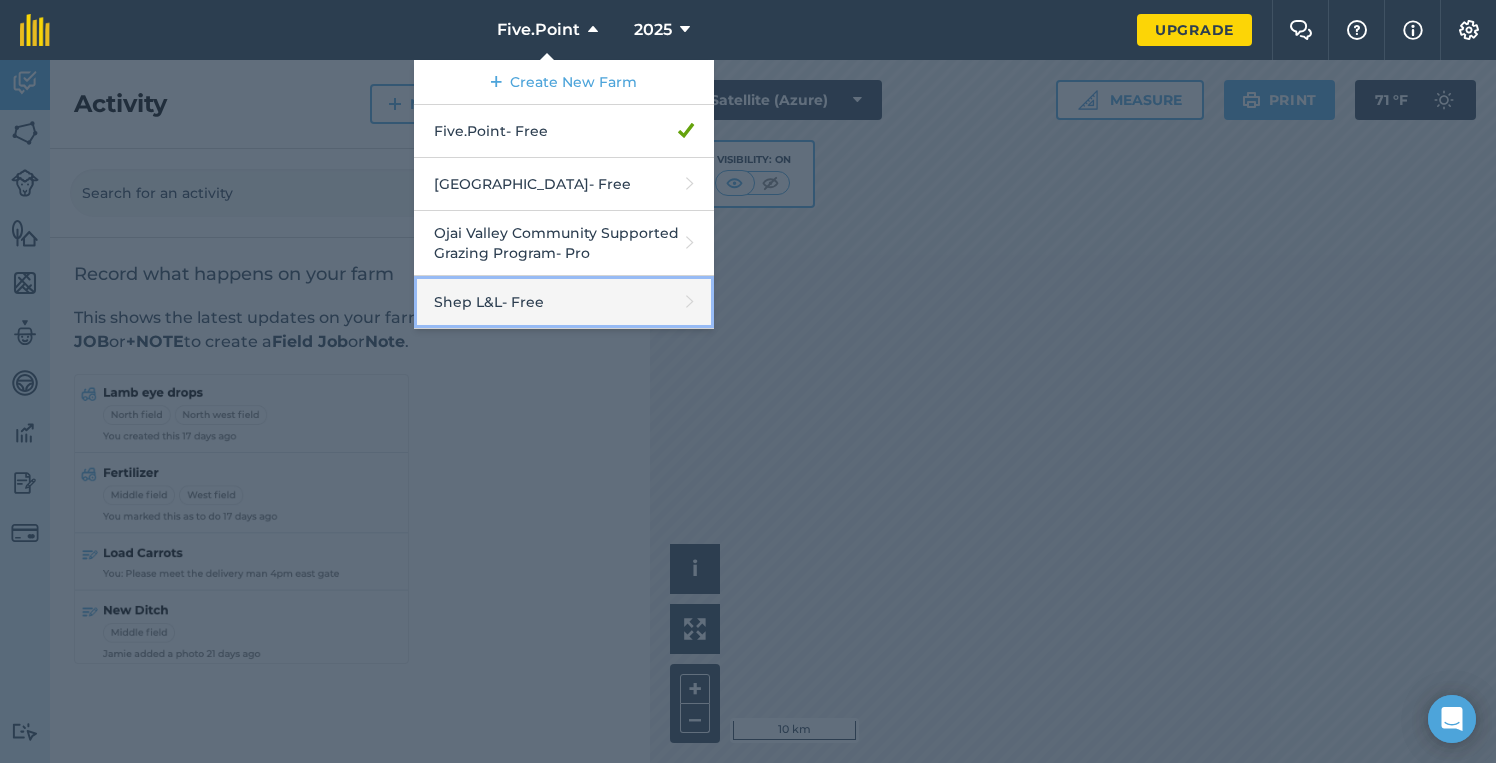 click on "Shep L&L   - Free" at bounding box center (564, 302) 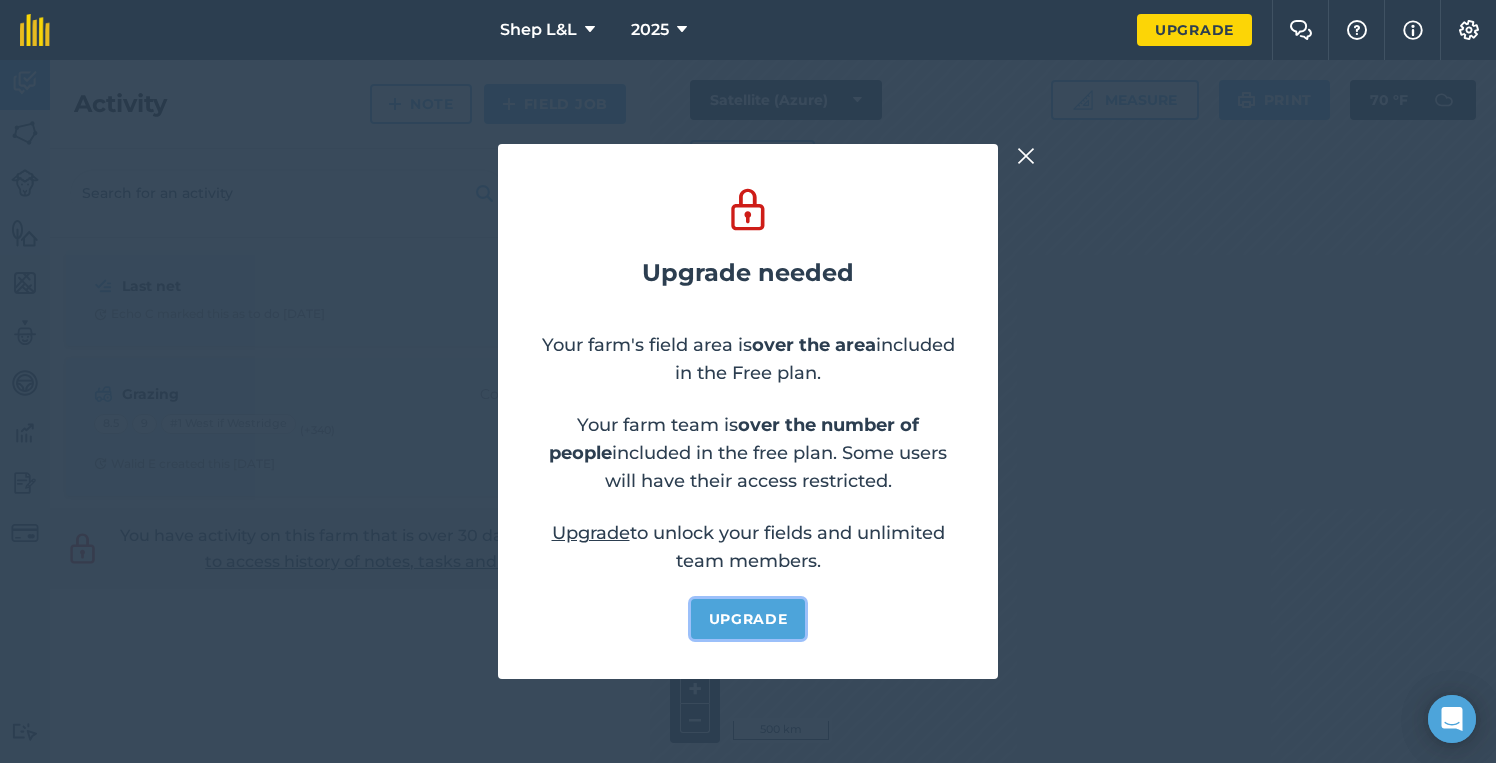 click on "Upgrade" at bounding box center [748, 619] 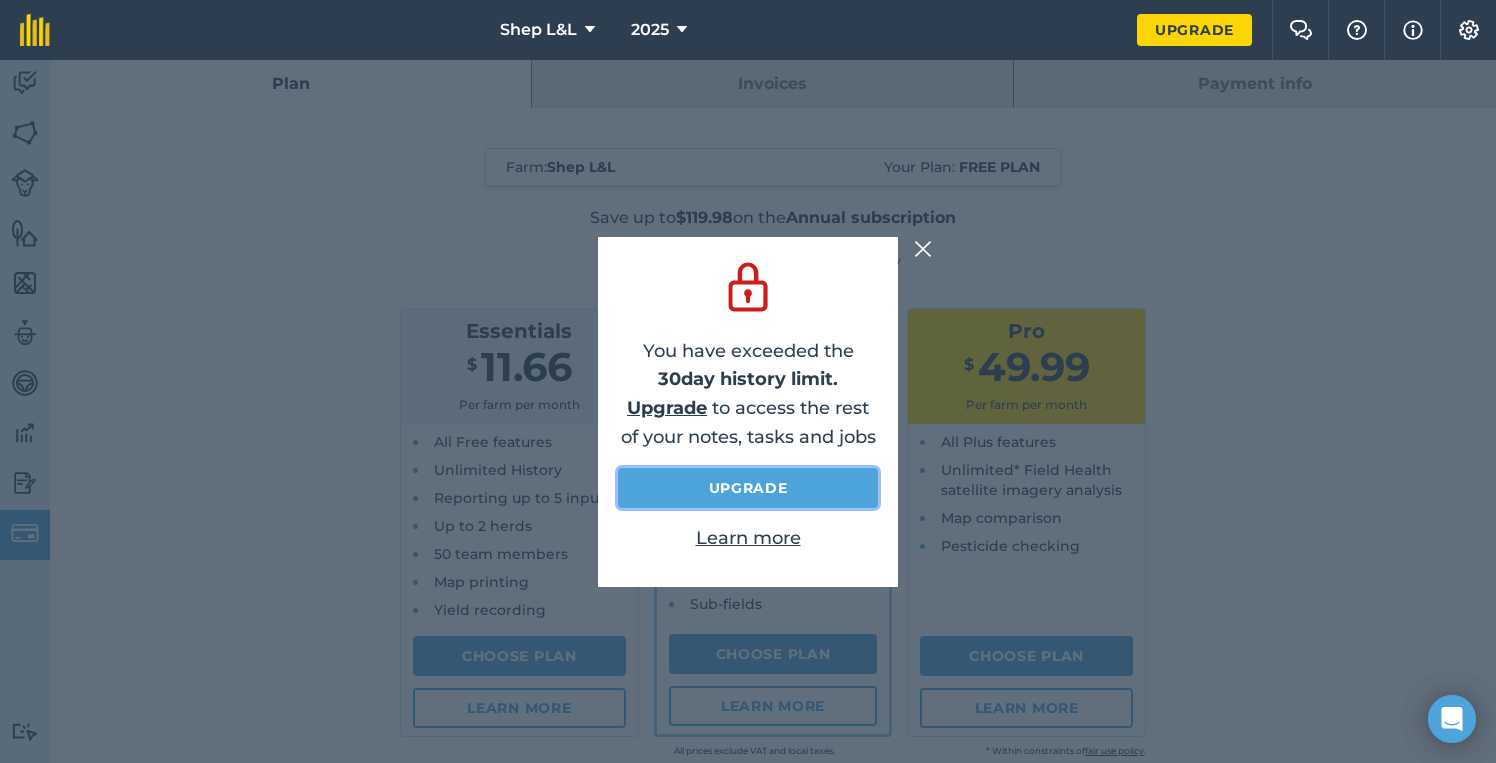 click on "Upgrade" at bounding box center (748, 488) 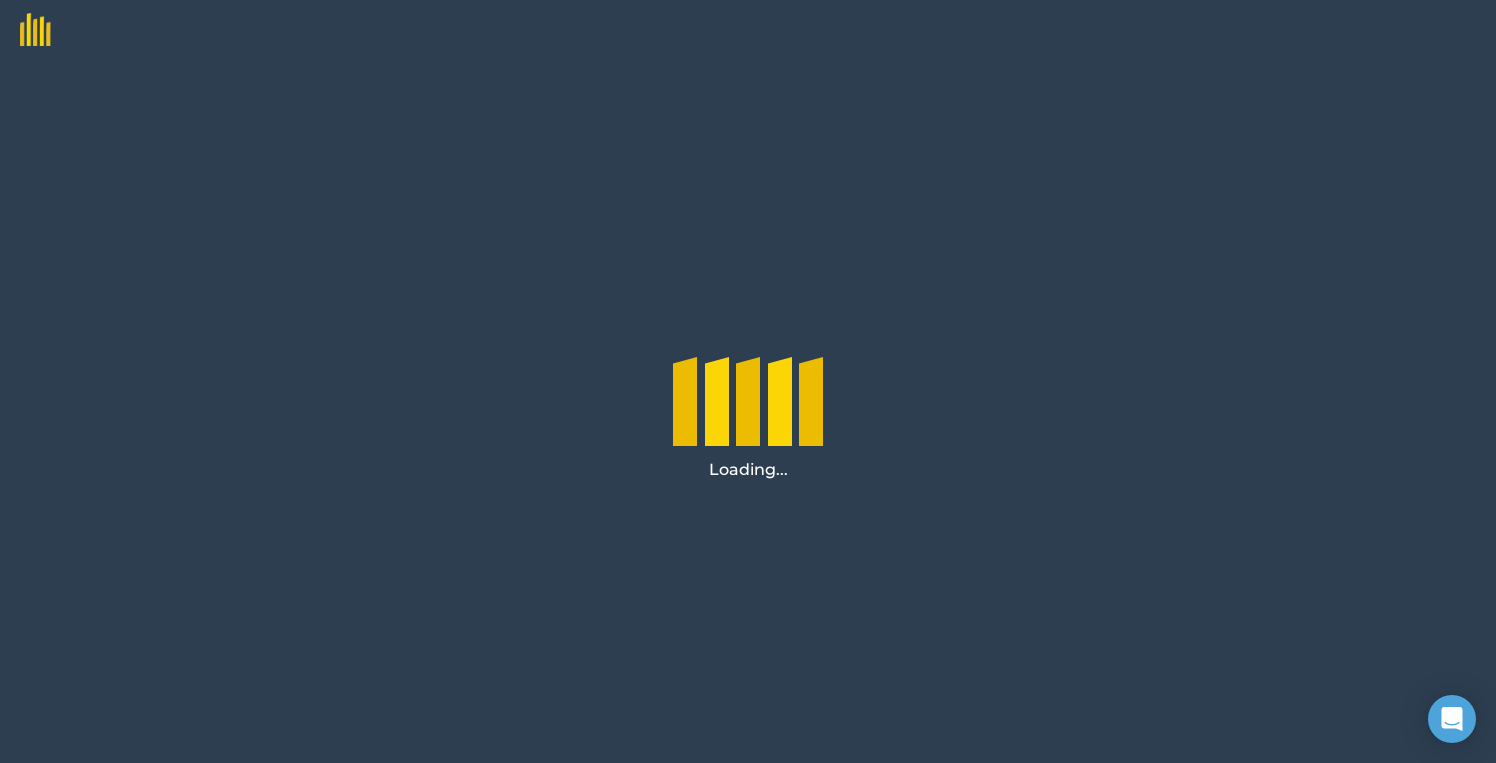 scroll, scrollTop: 0, scrollLeft: 0, axis: both 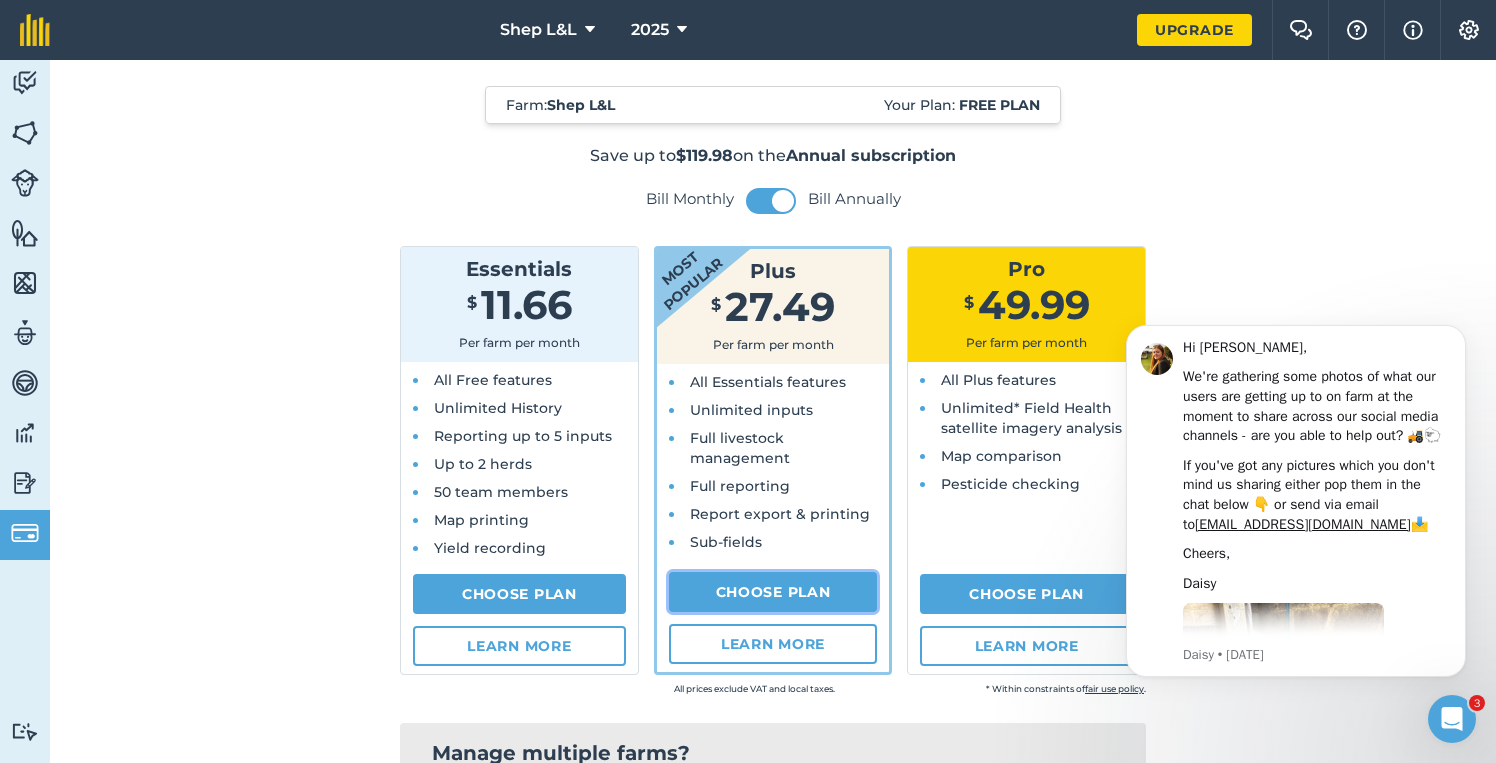 click on "Choose Plan" at bounding box center (773, 592) 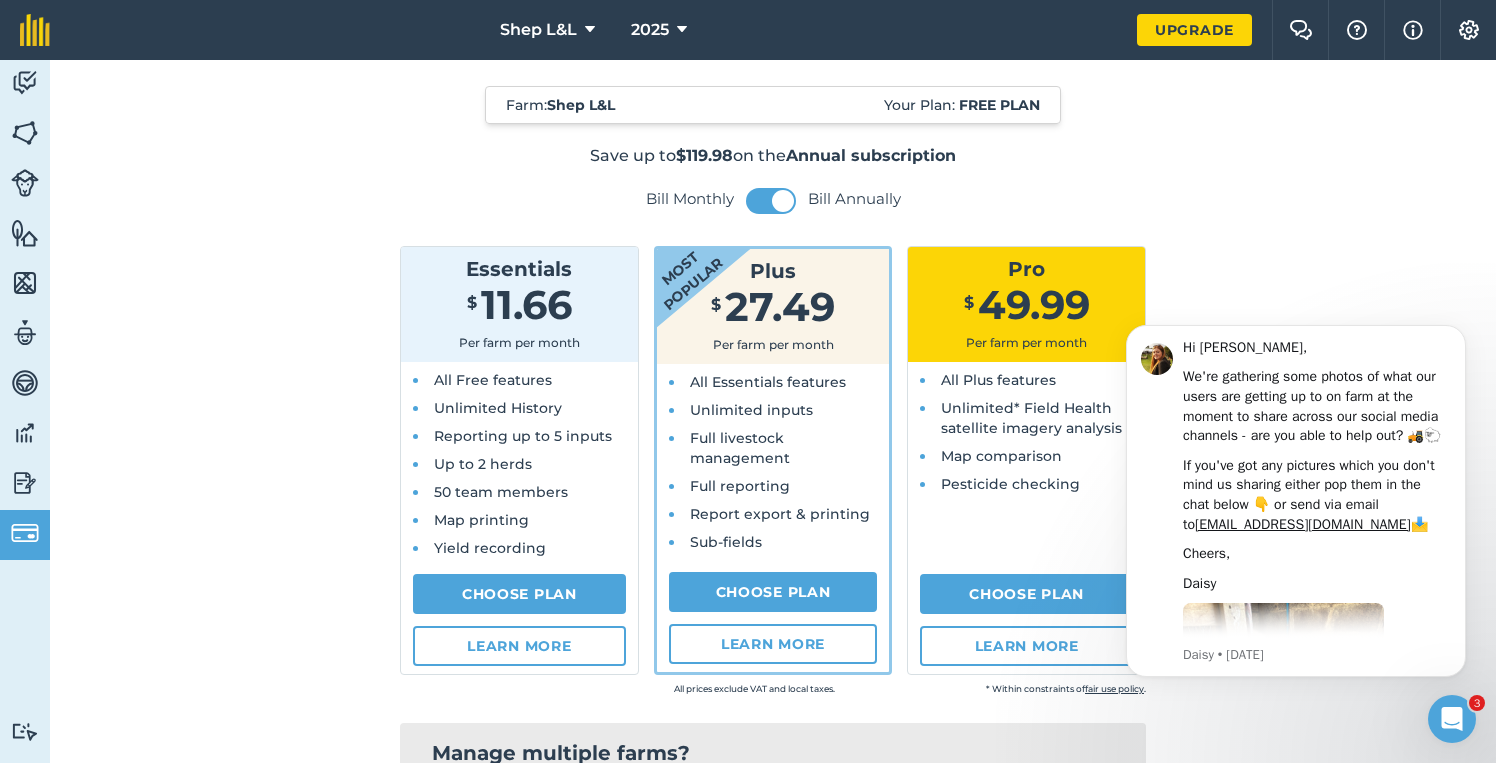 select on "9220acf7-288c-4cbd-b74c-53c24f79aa56" 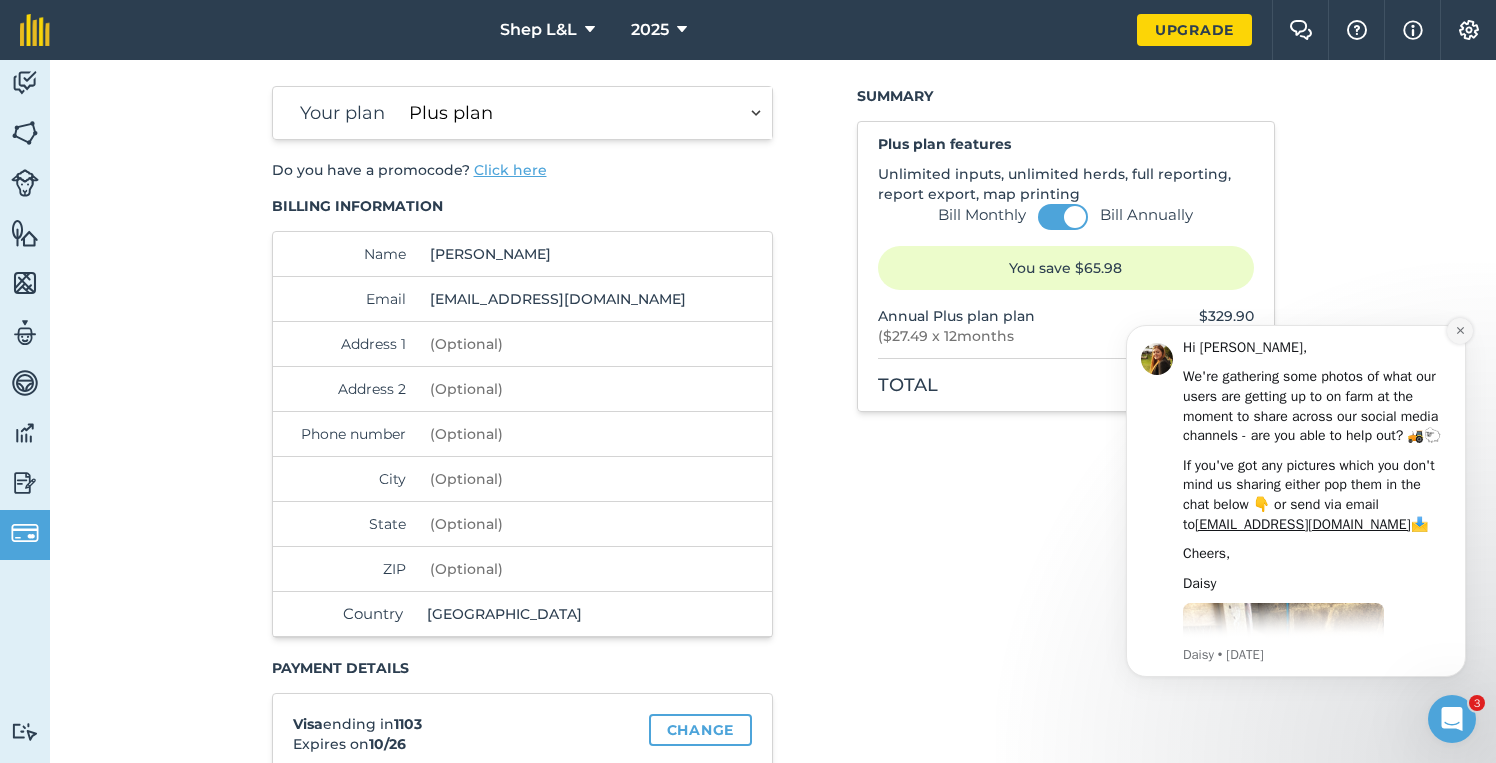 click 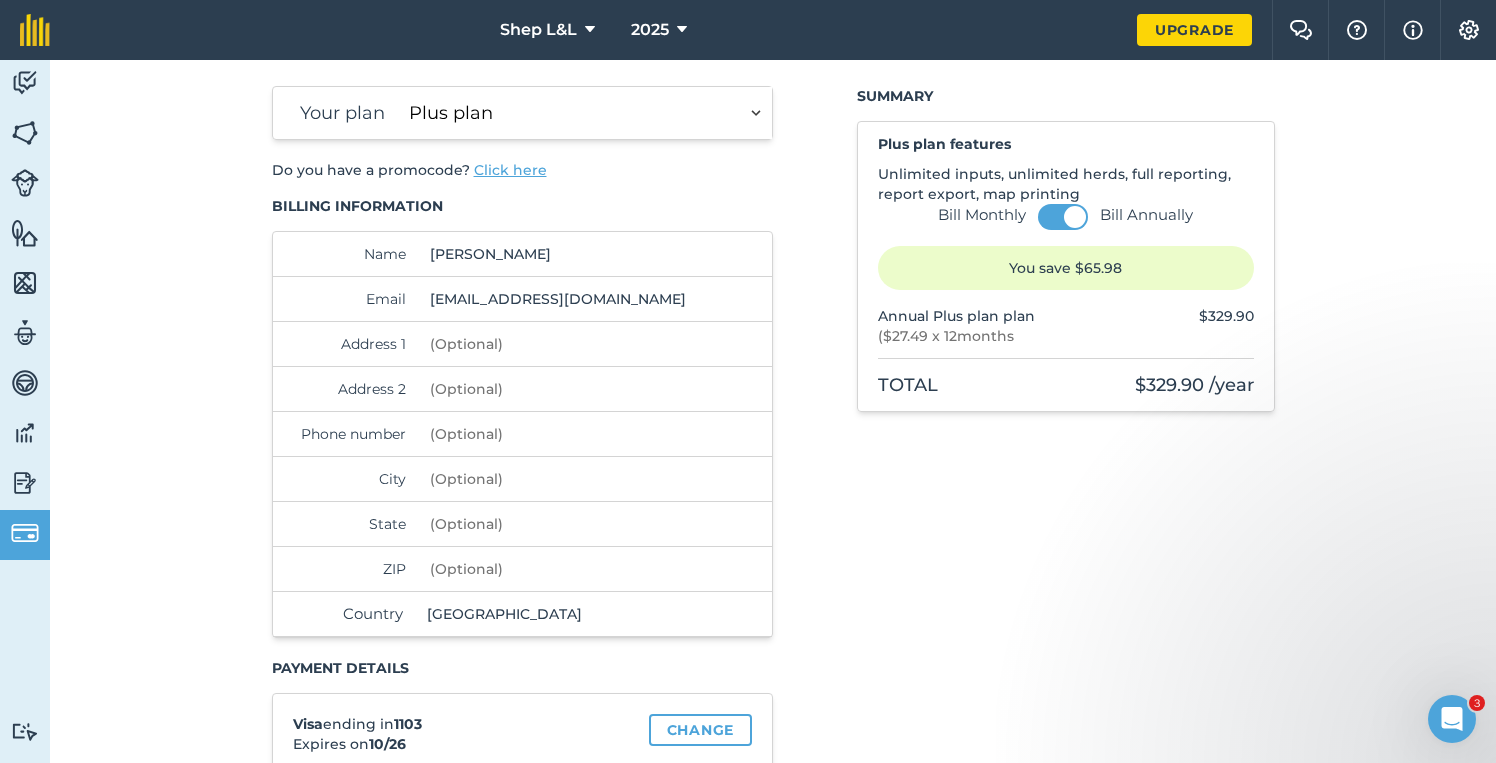 click on "Address 1" at bounding box center [558, 344] 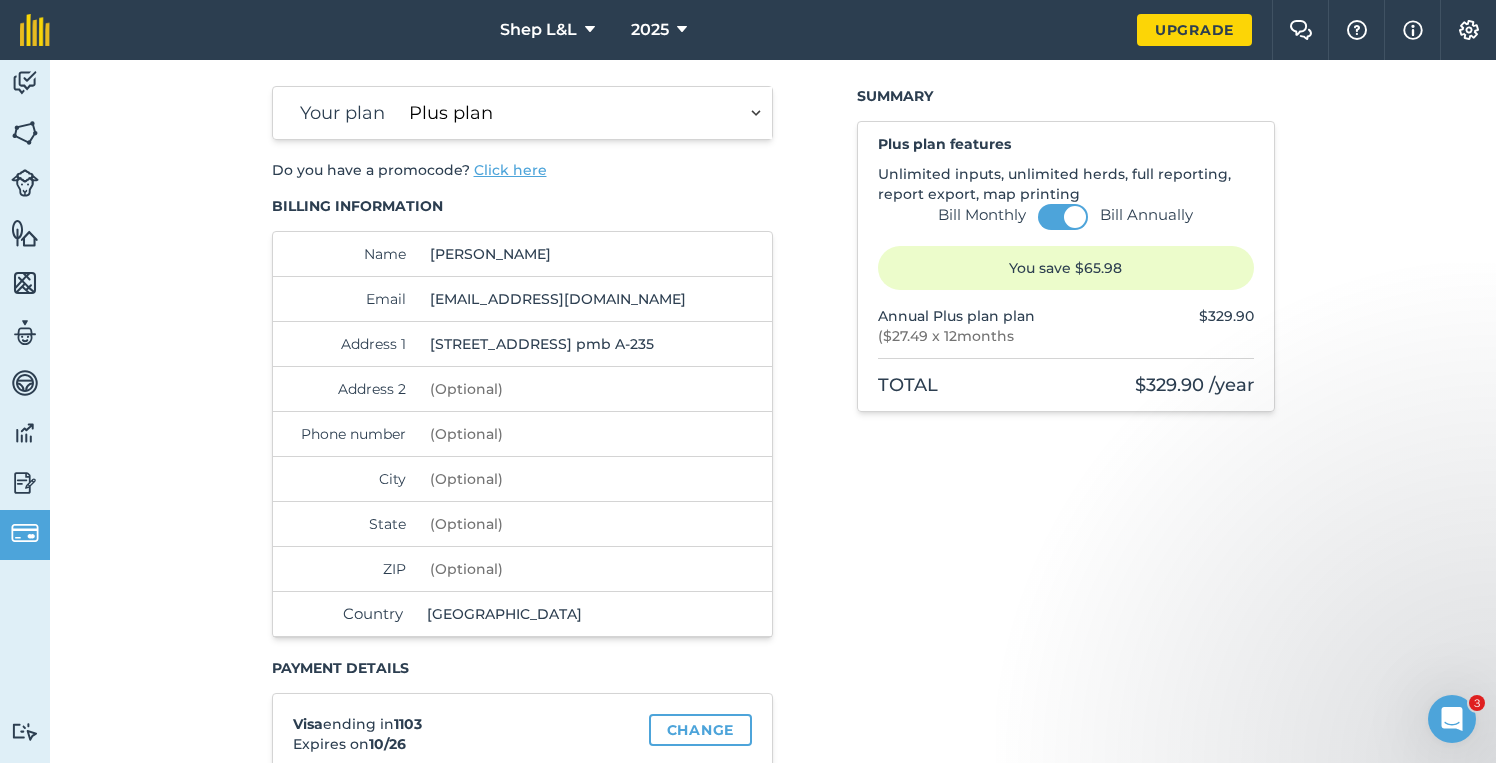 type on "8586883351" 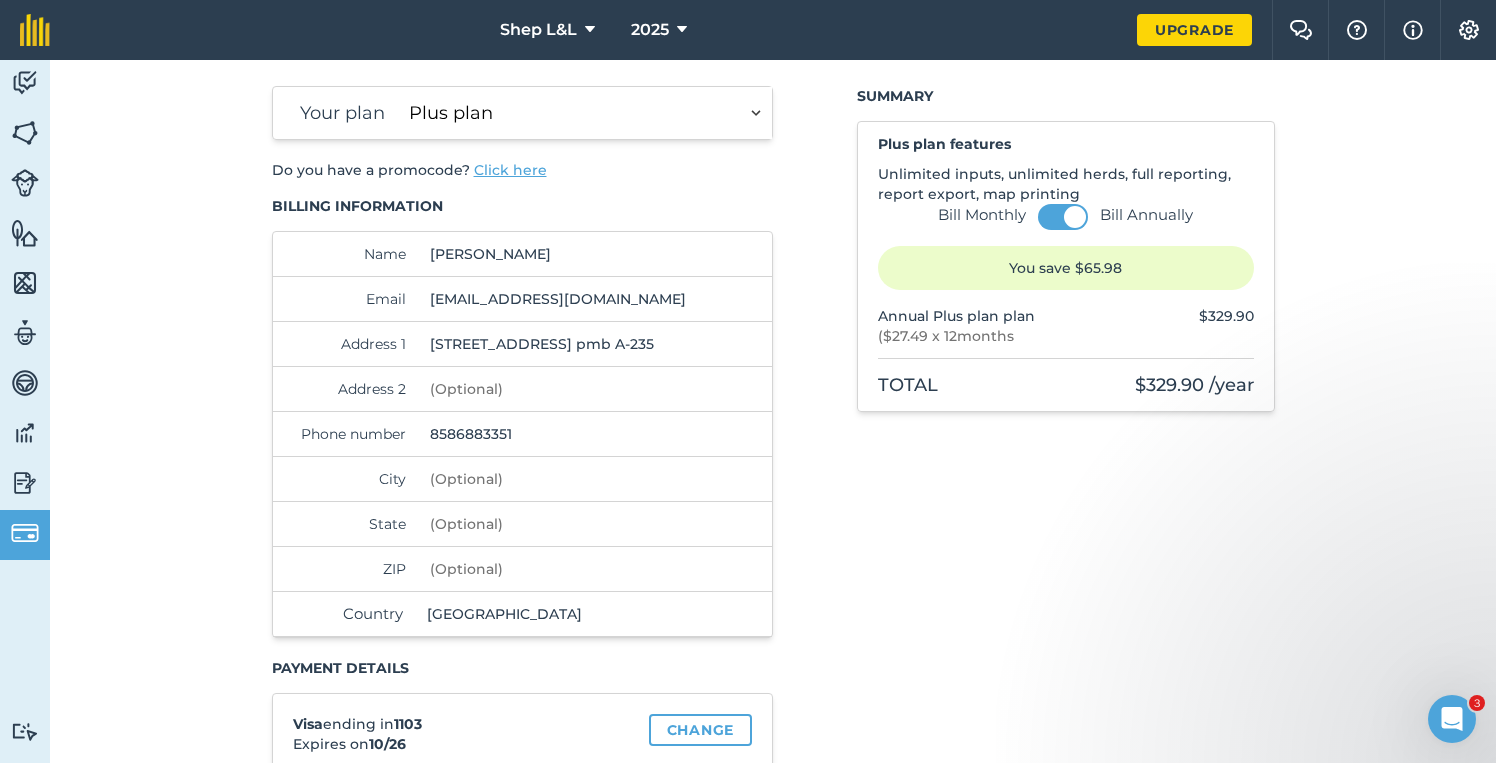 type on "Ojai" 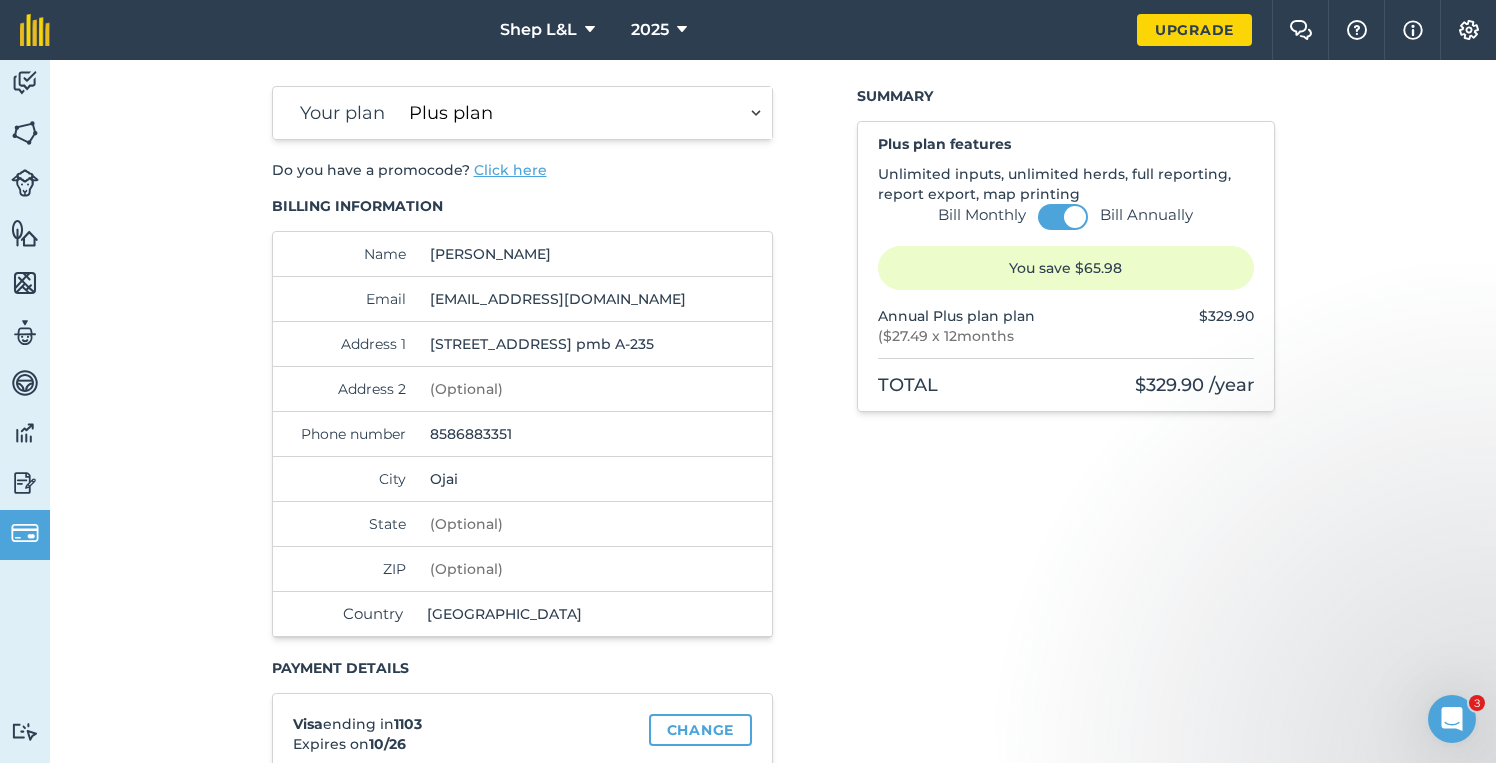 type on "CA" 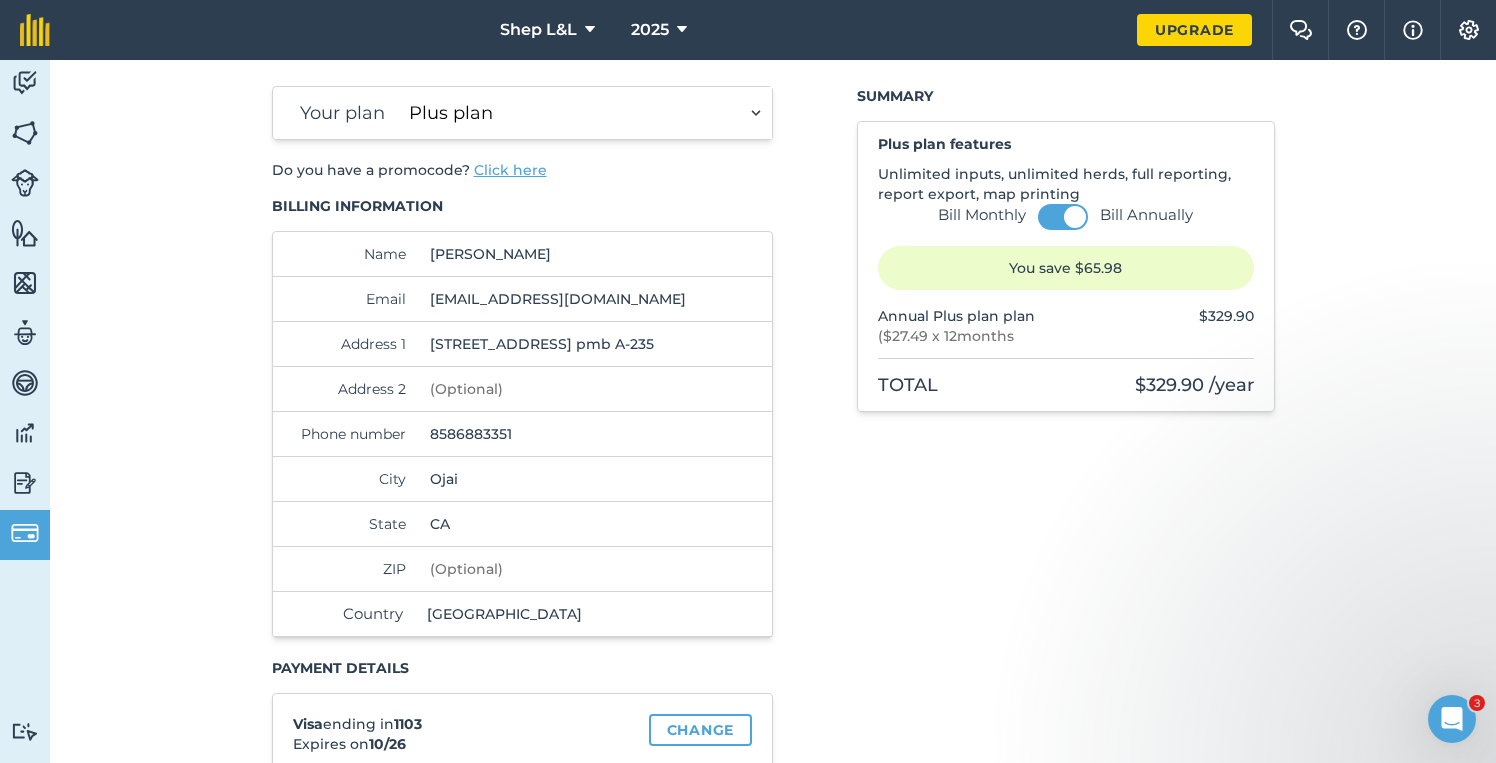 type on "93023" 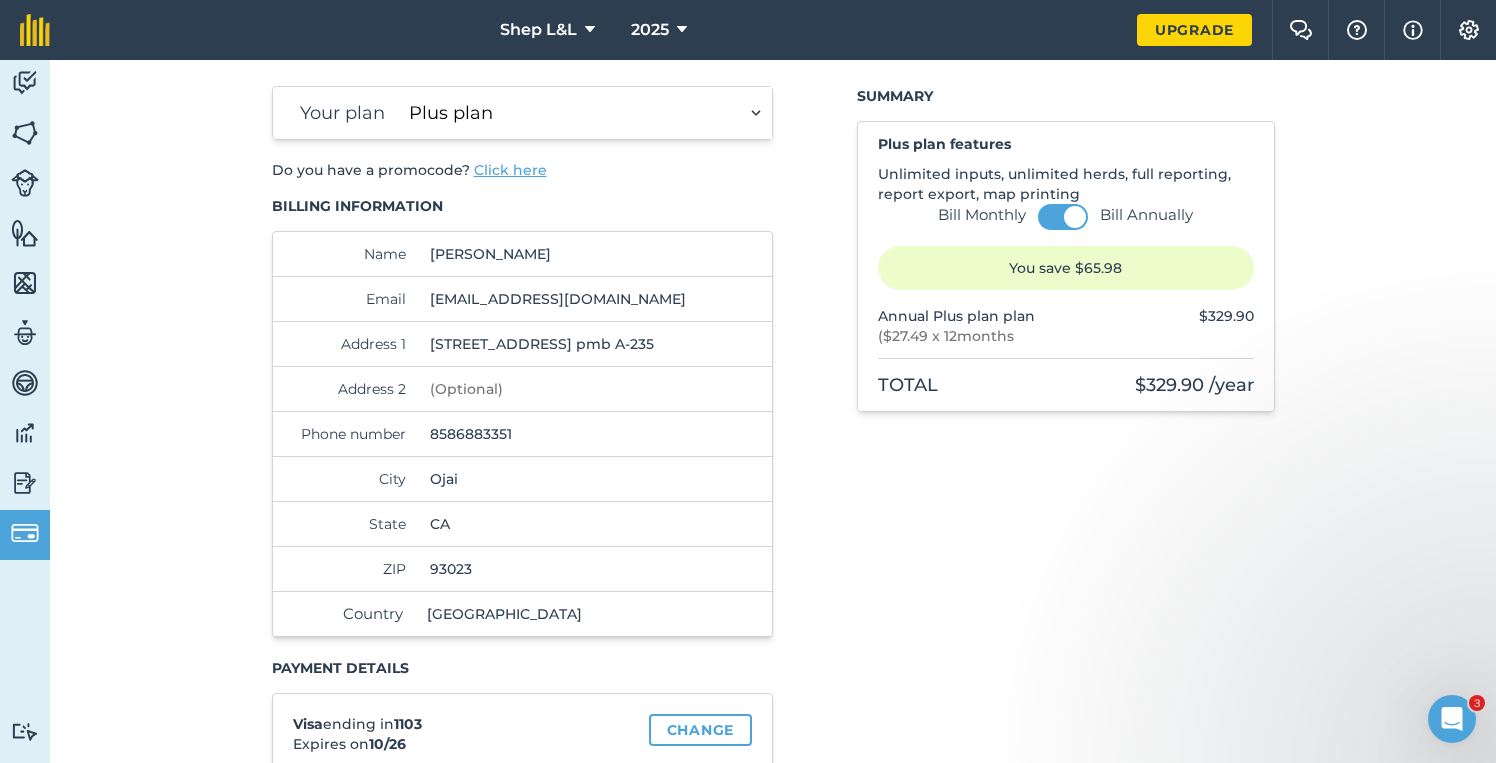 drag, startPoint x: 588, startPoint y: 254, endPoint x: 333, endPoint y: 249, distance: 255.04901 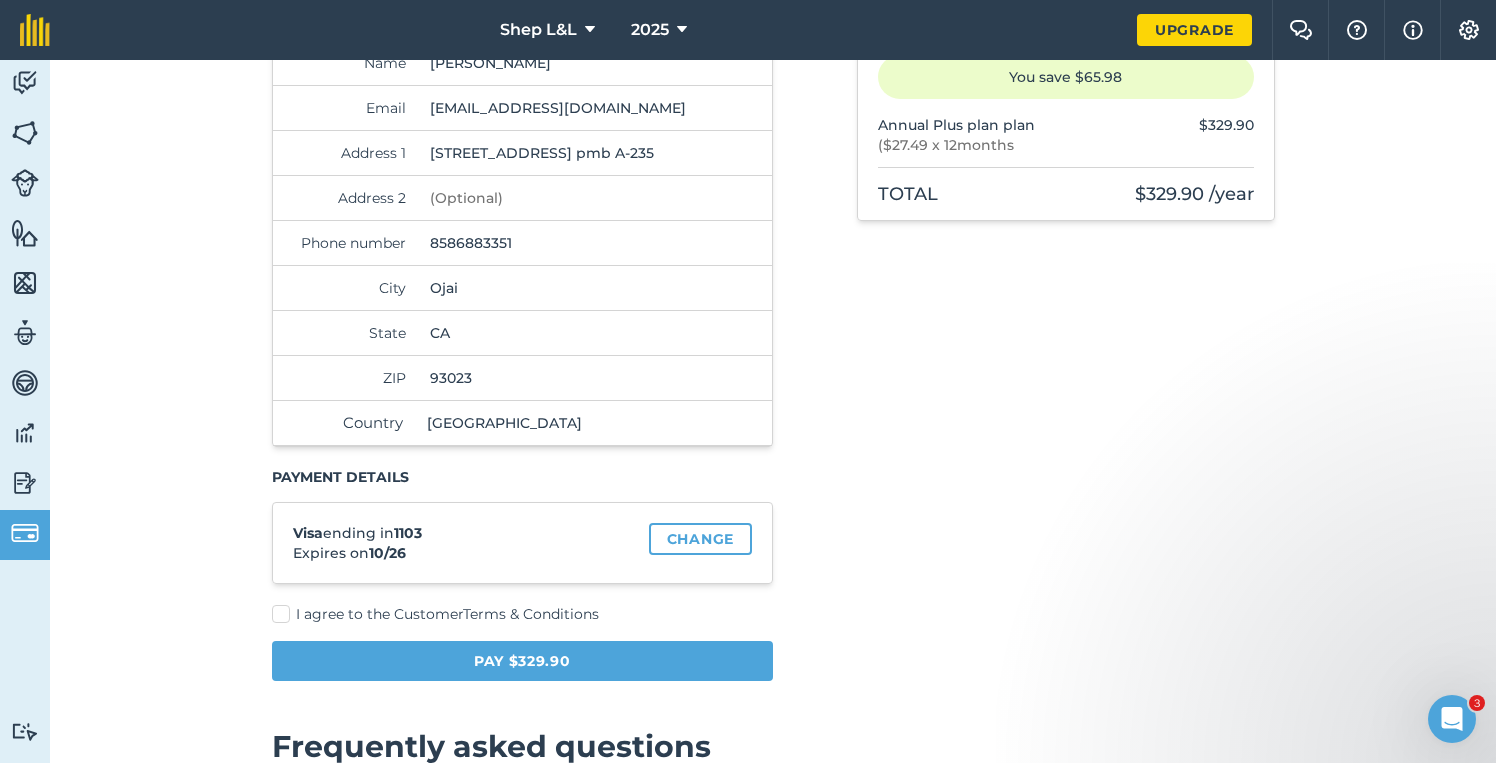 scroll, scrollTop: 262, scrollLeft: 0, axis: vertical 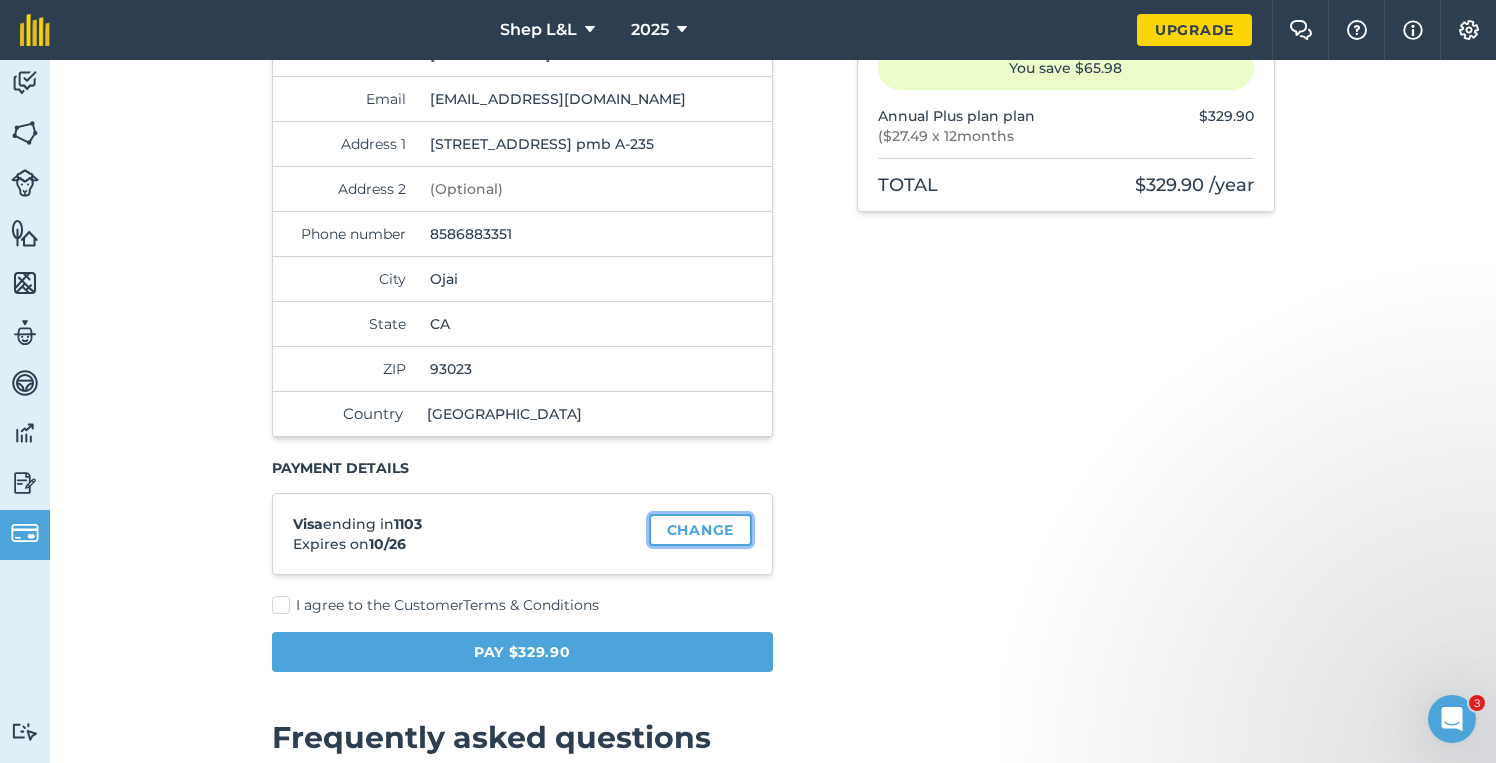 click on "Change" at bounding box center (700, 530) 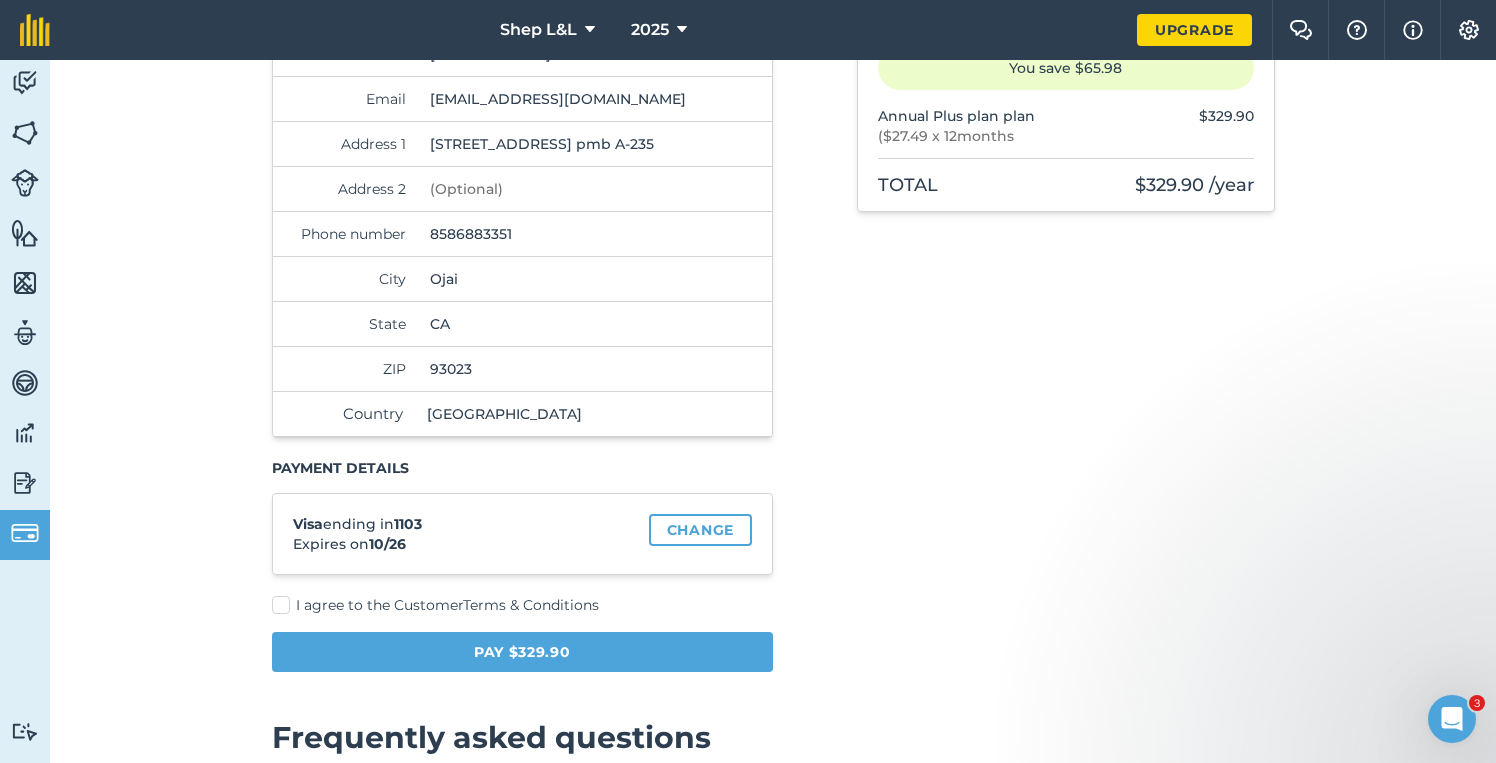 scroll, scrollTop: 0, scrollLeft: 0, axis: both 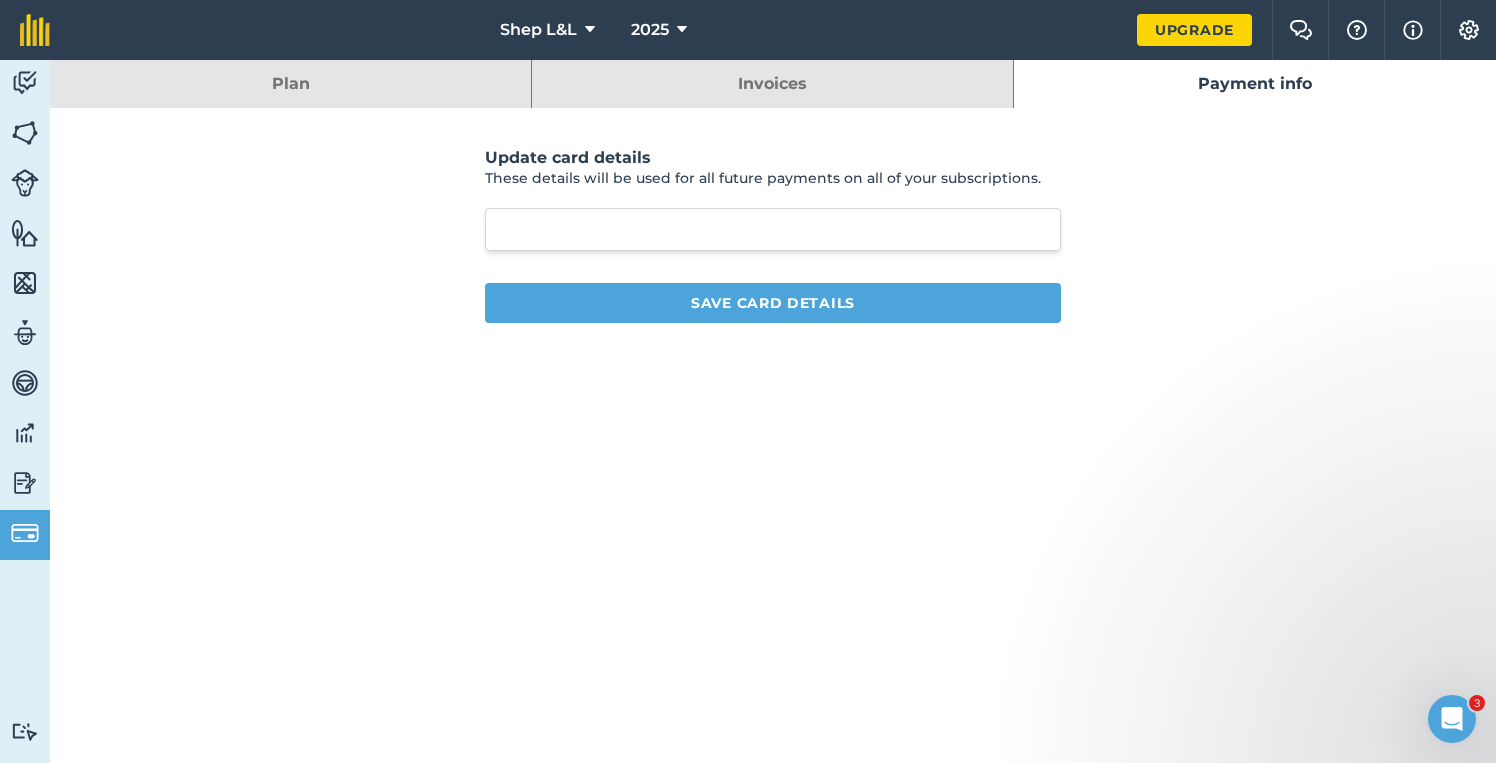 click at bounding box center [773, 229] 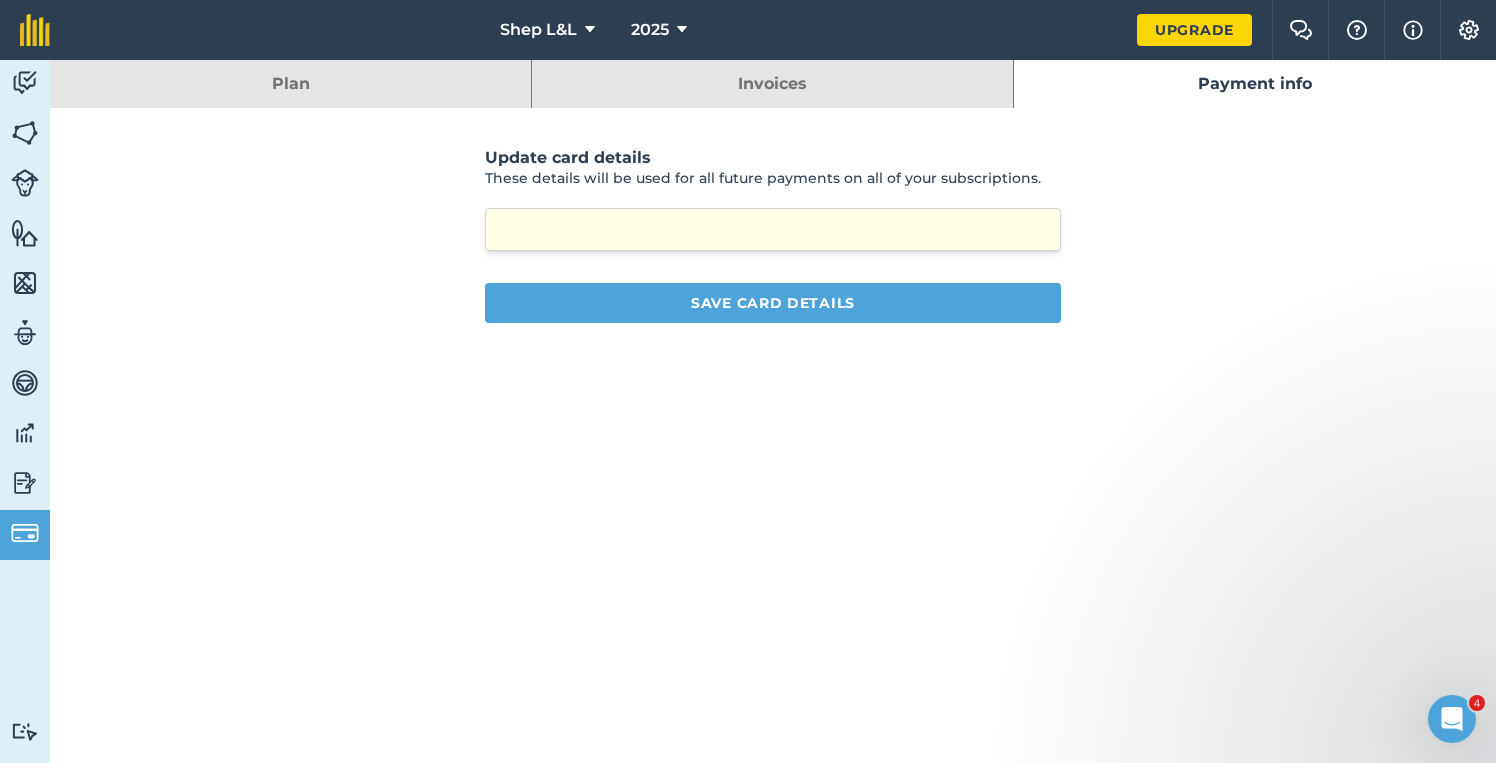 click at bounding box center [773, 229] 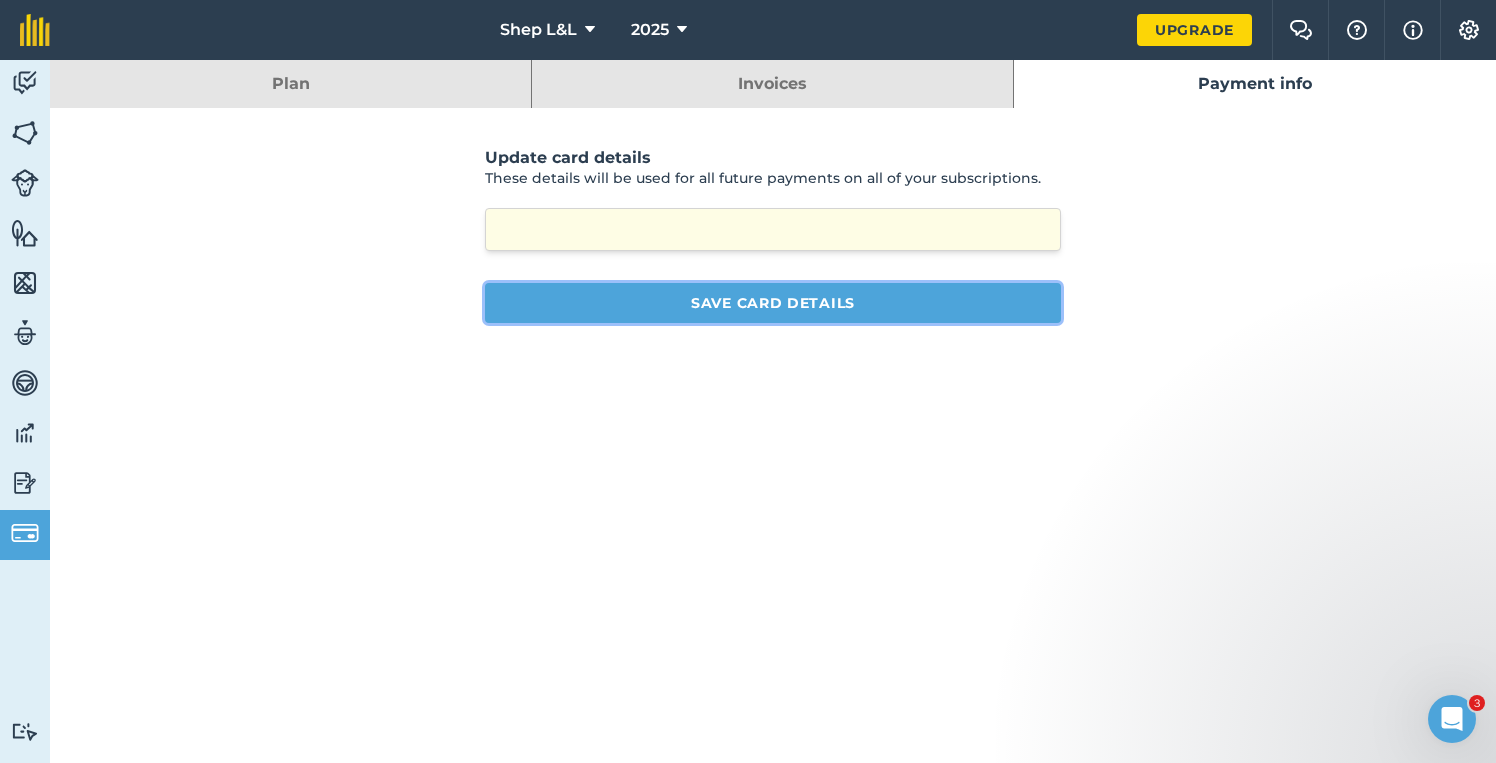 click on "Save card details" at bounding box center (773, 303) 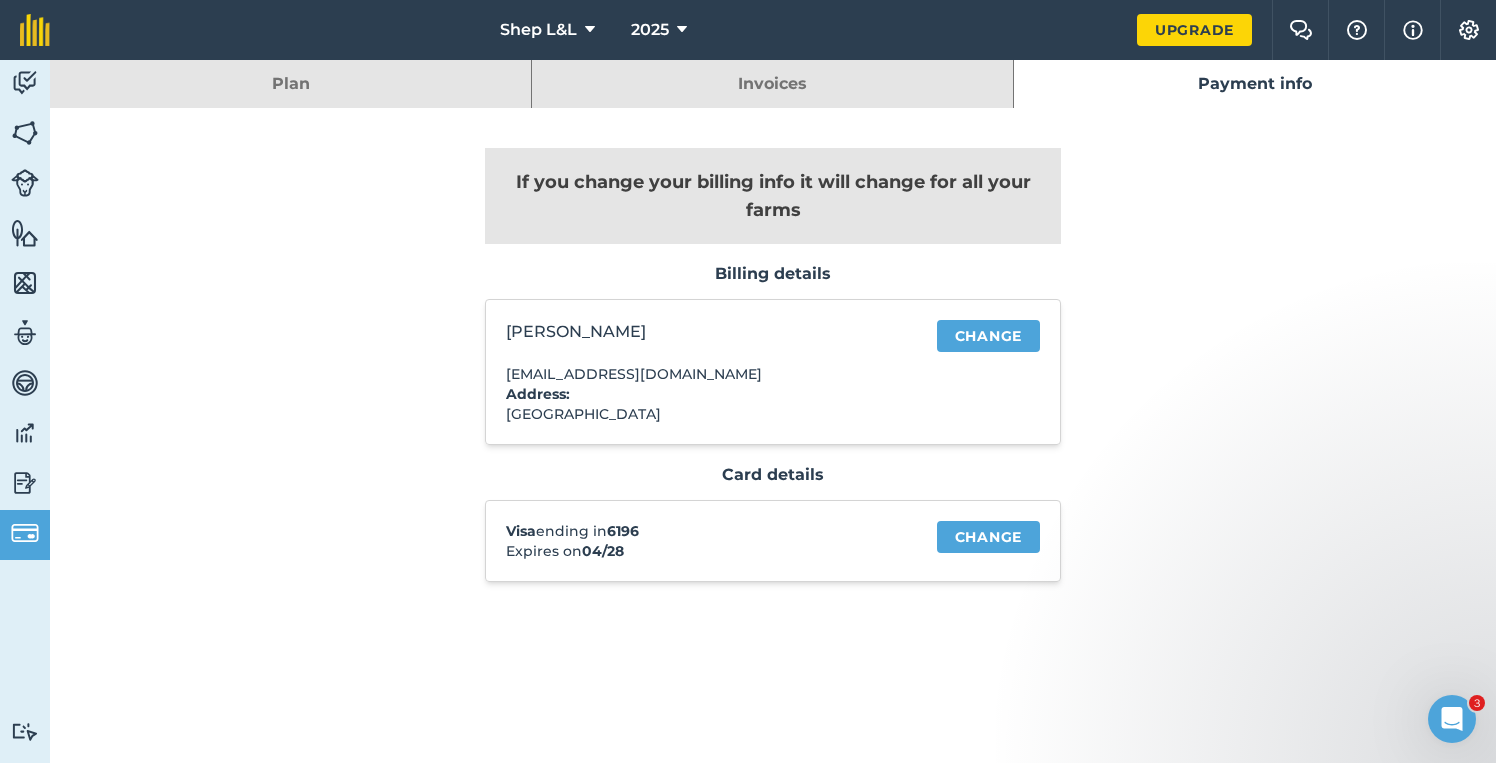 click on "If you change your billing info it will change for all your farms Billing details Brittany Cole   Bush brittanycolebush@gmail.com Address: United States of America Change Card details Visa  ending in  6196 Expires on  04/28 Change" at bounding box center (773, 375) 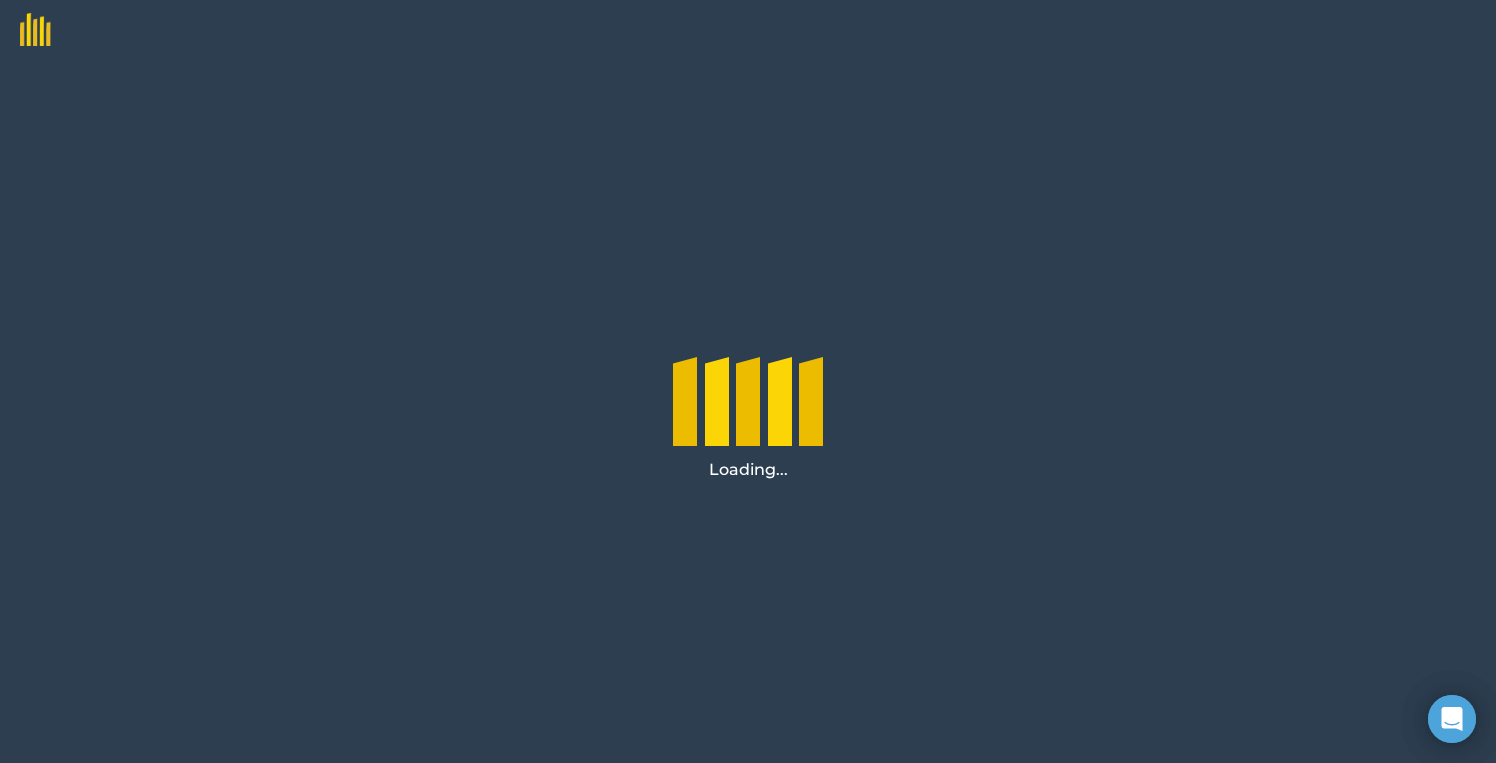 scroll, scrollTop: 0, scrollLeft: 0, axis: both 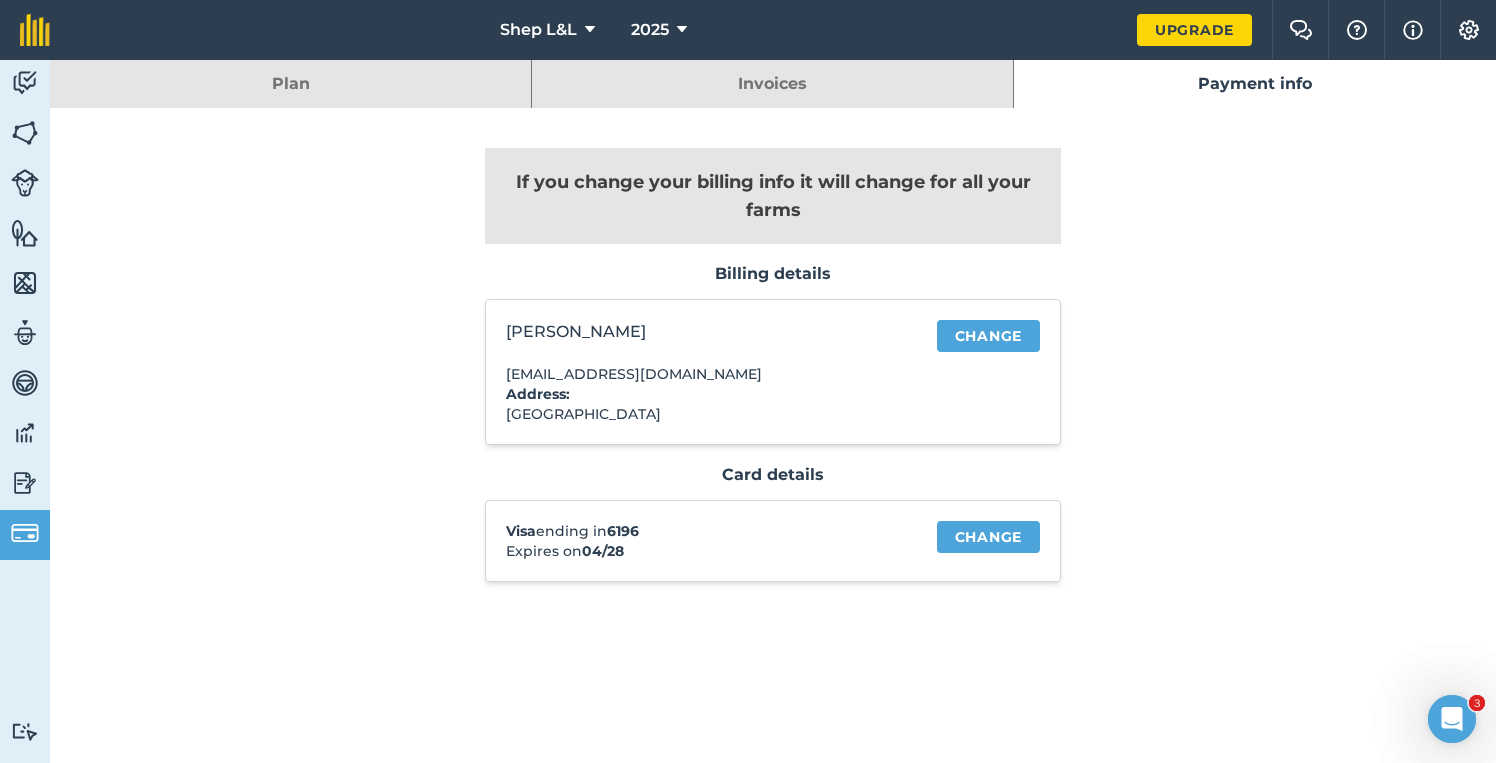 click on "Invoices" at bounding box center [772, 84] 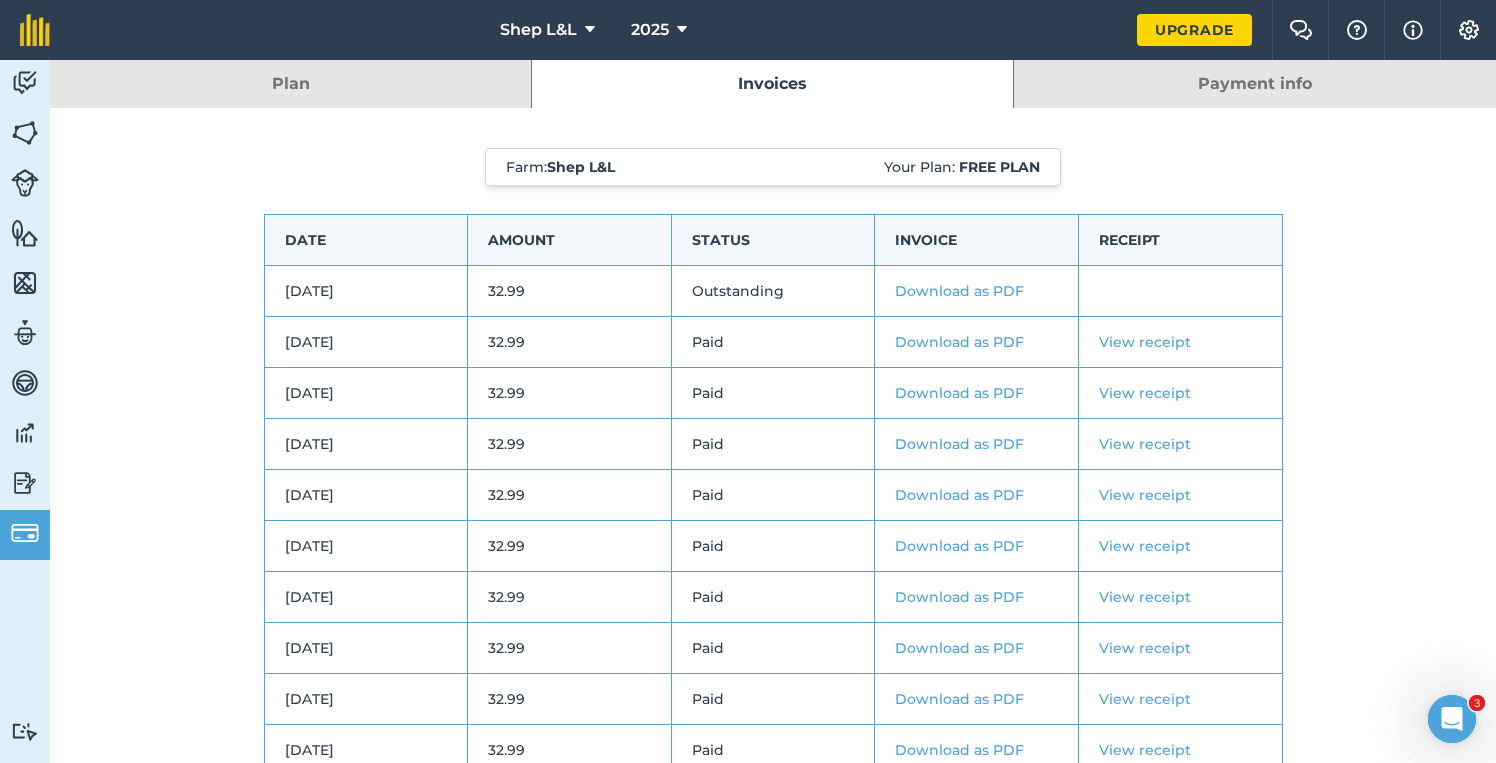 click on "11th July 2025" at bounding box center [366, 291] 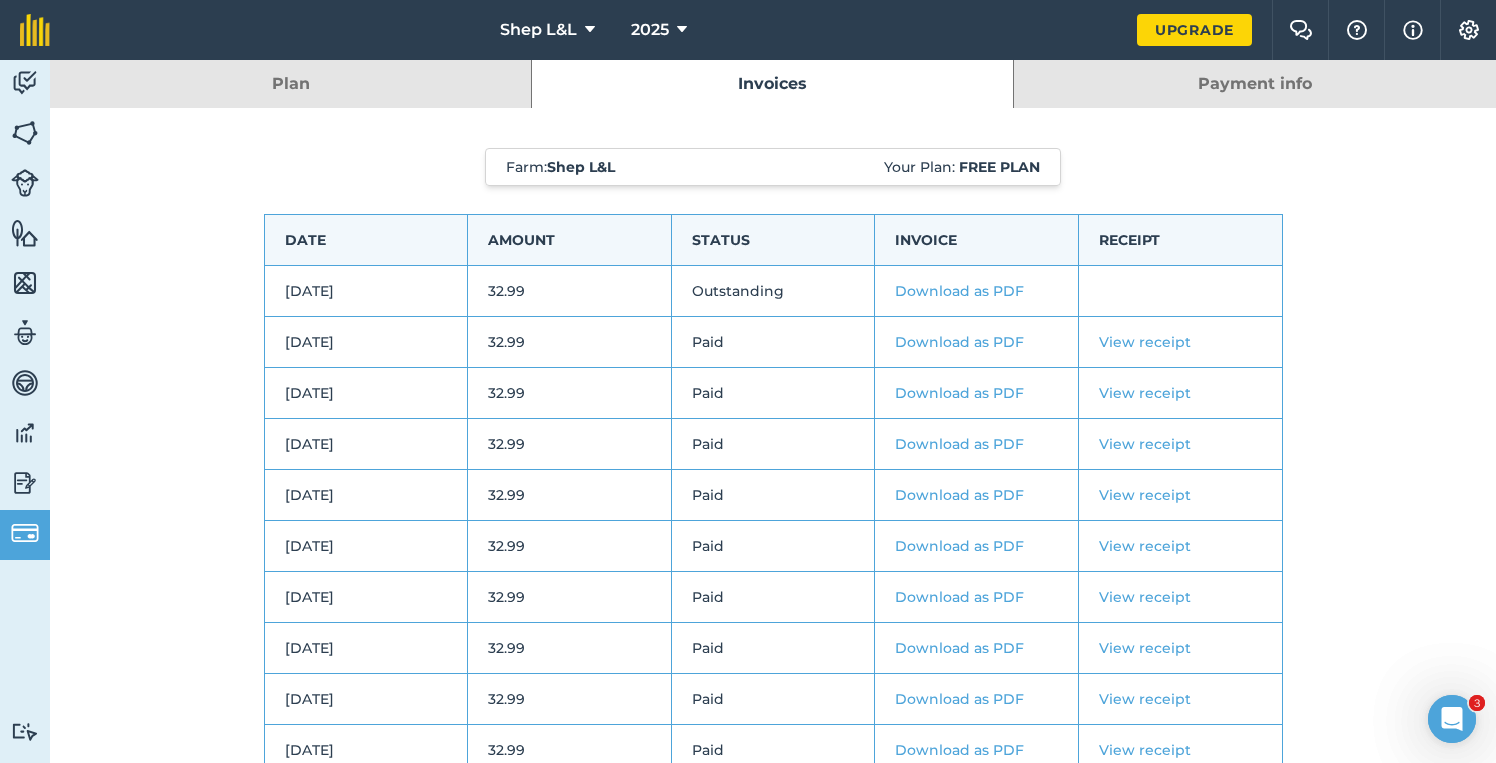 click on "Payment info" at bounding box center (1255, 84) 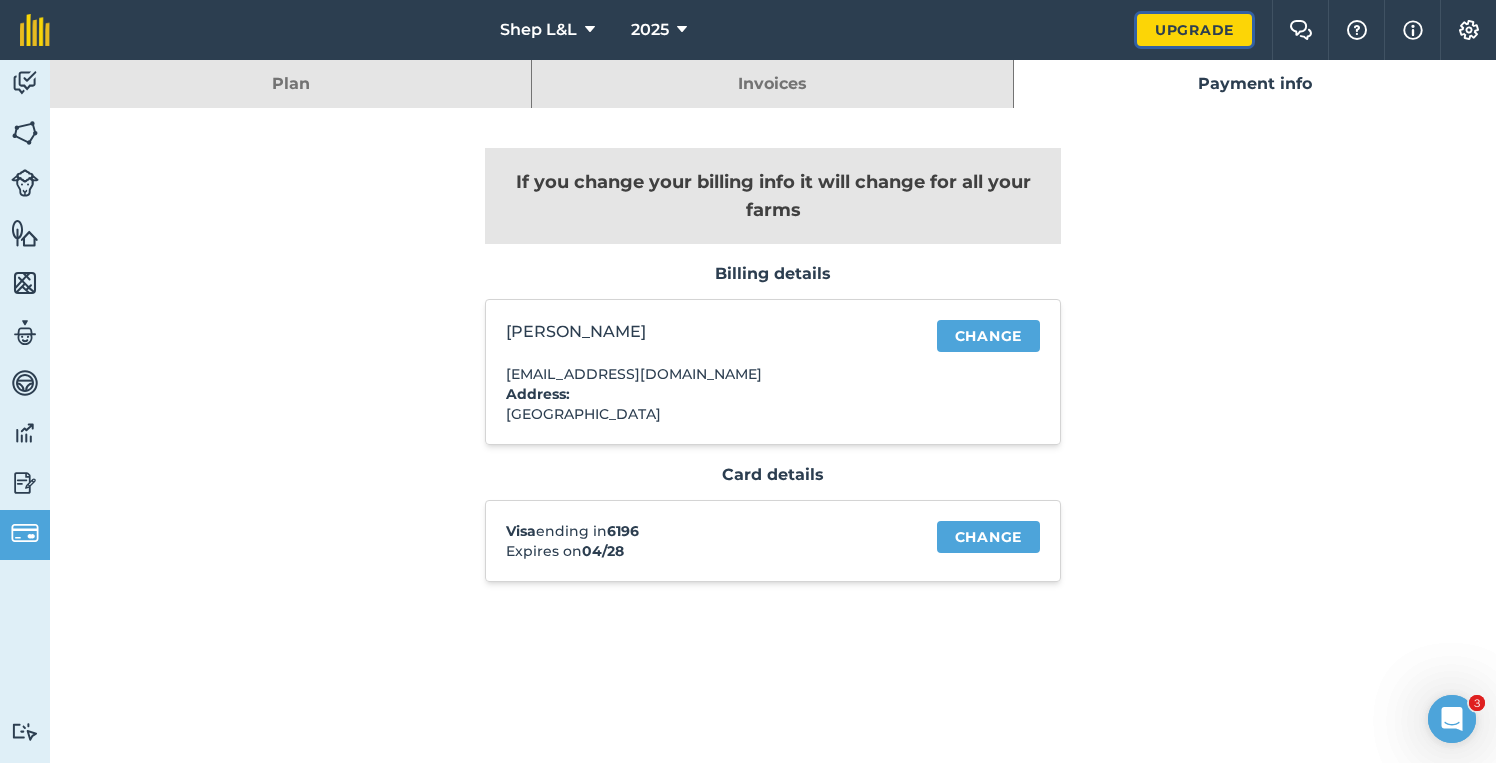 click on "Upgrade" at bounding box center (1194, 30) 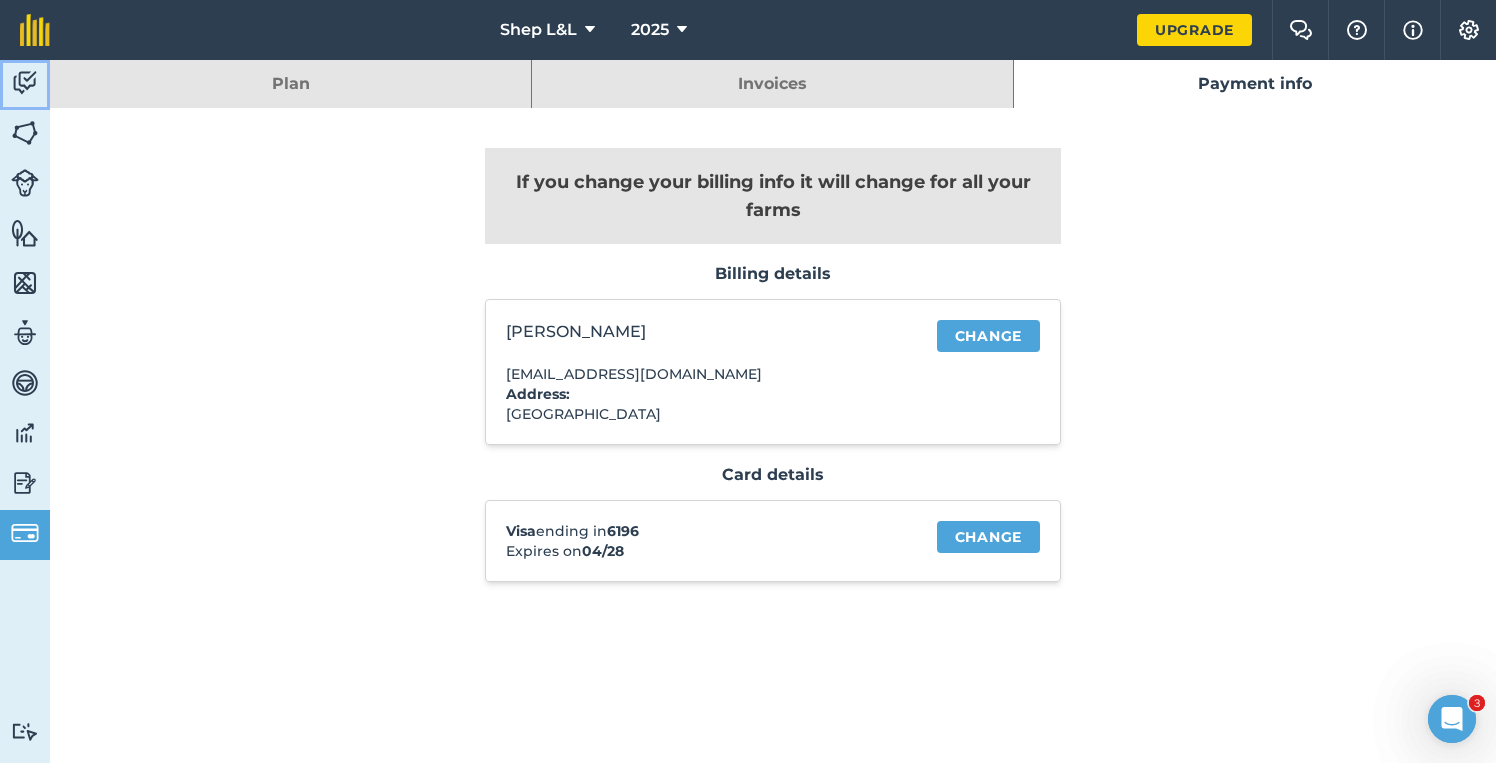 click at bounding box center [25, 83] 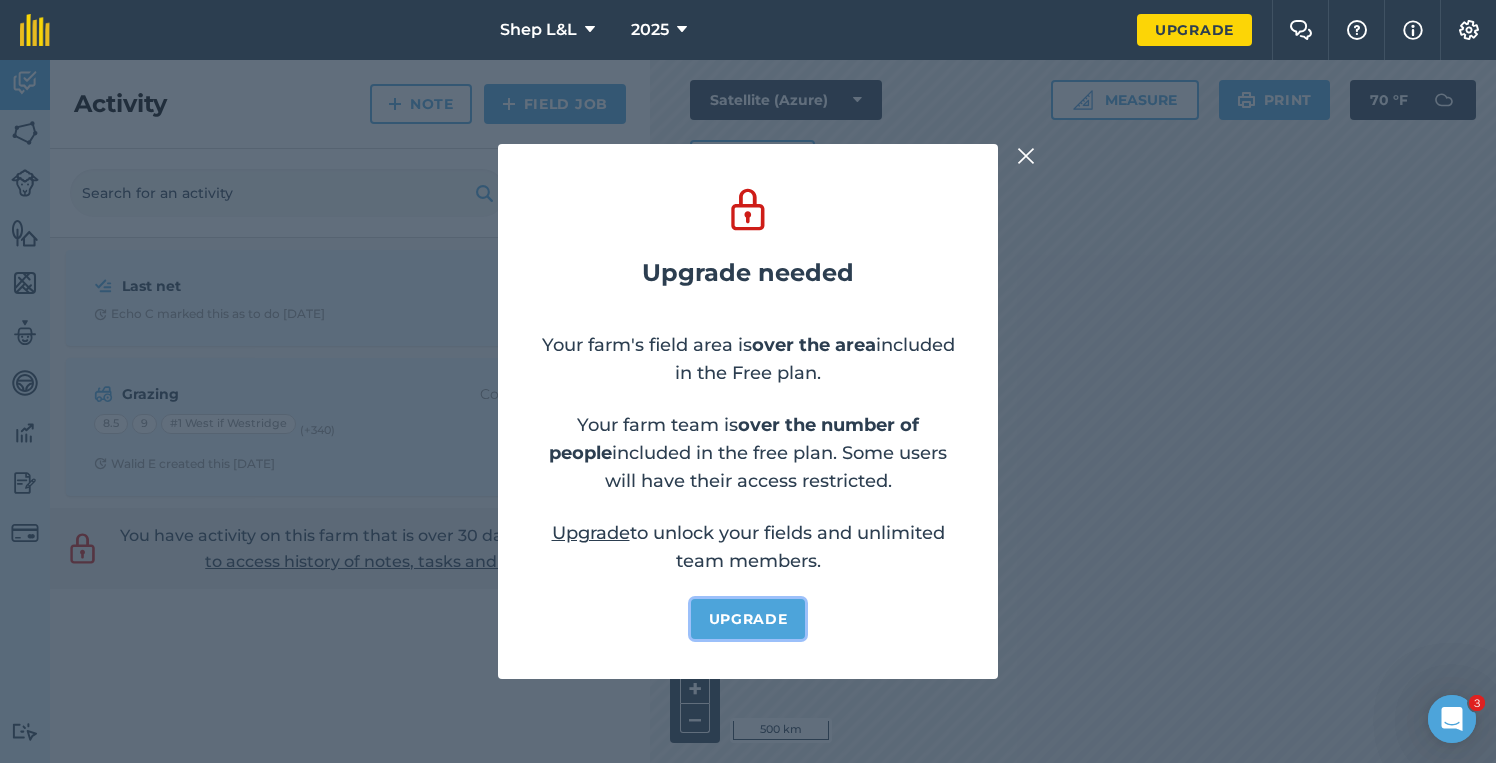 click on "Upgrade" at bounding box center (748, 619) 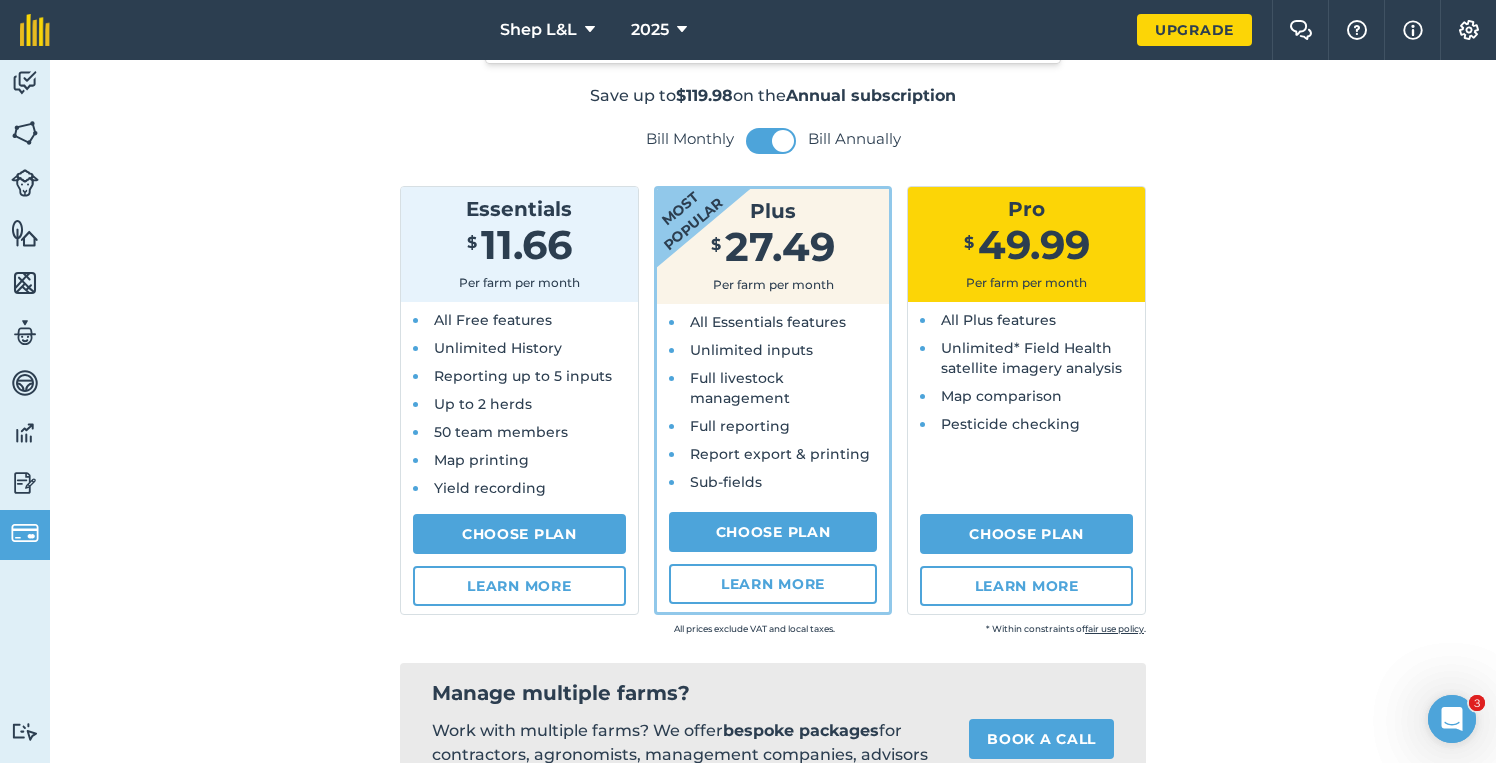 scroll, scrollTop: 120, scrollLeft: 0, axis: vertical 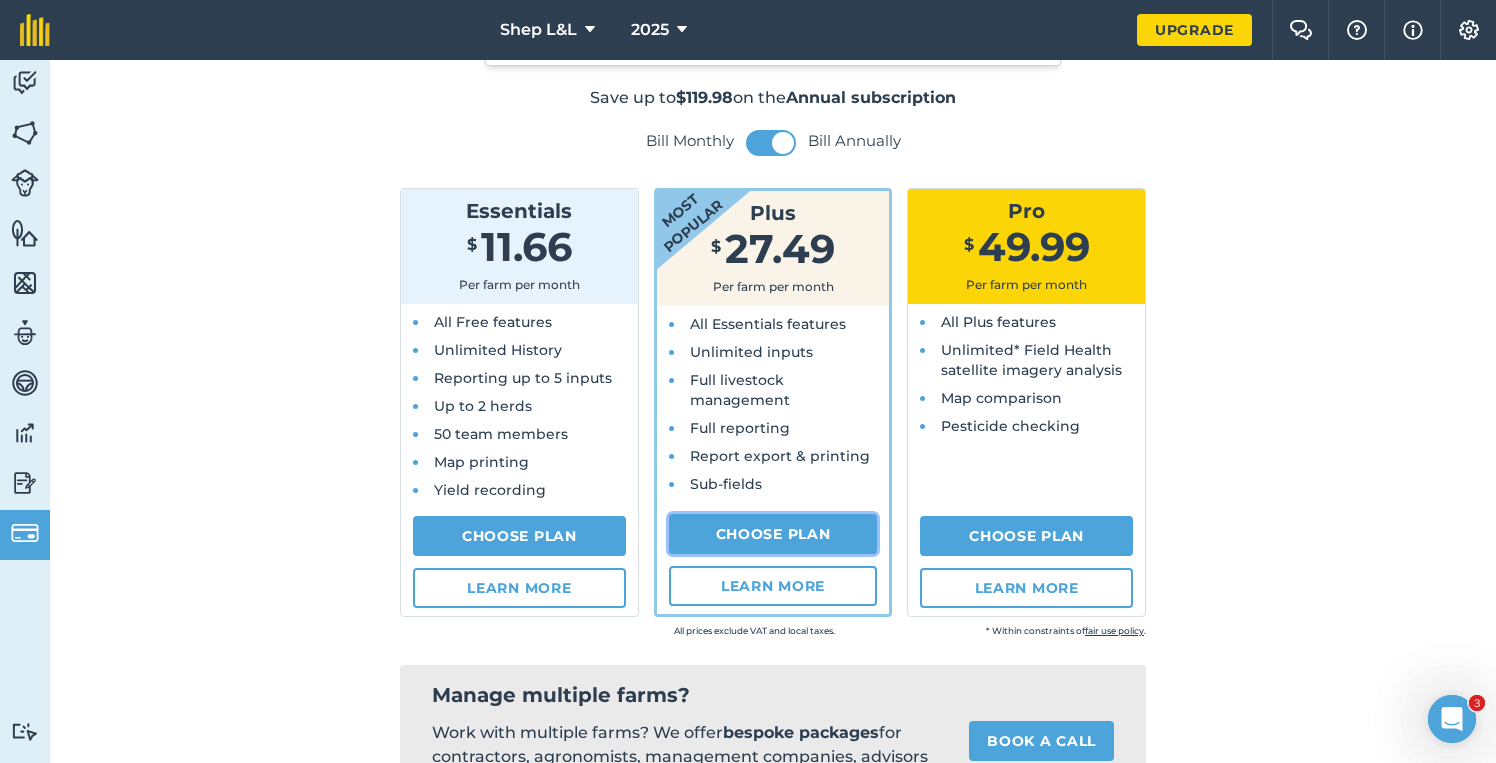 click on "Choose Plan" at bounding box center (773, 534) 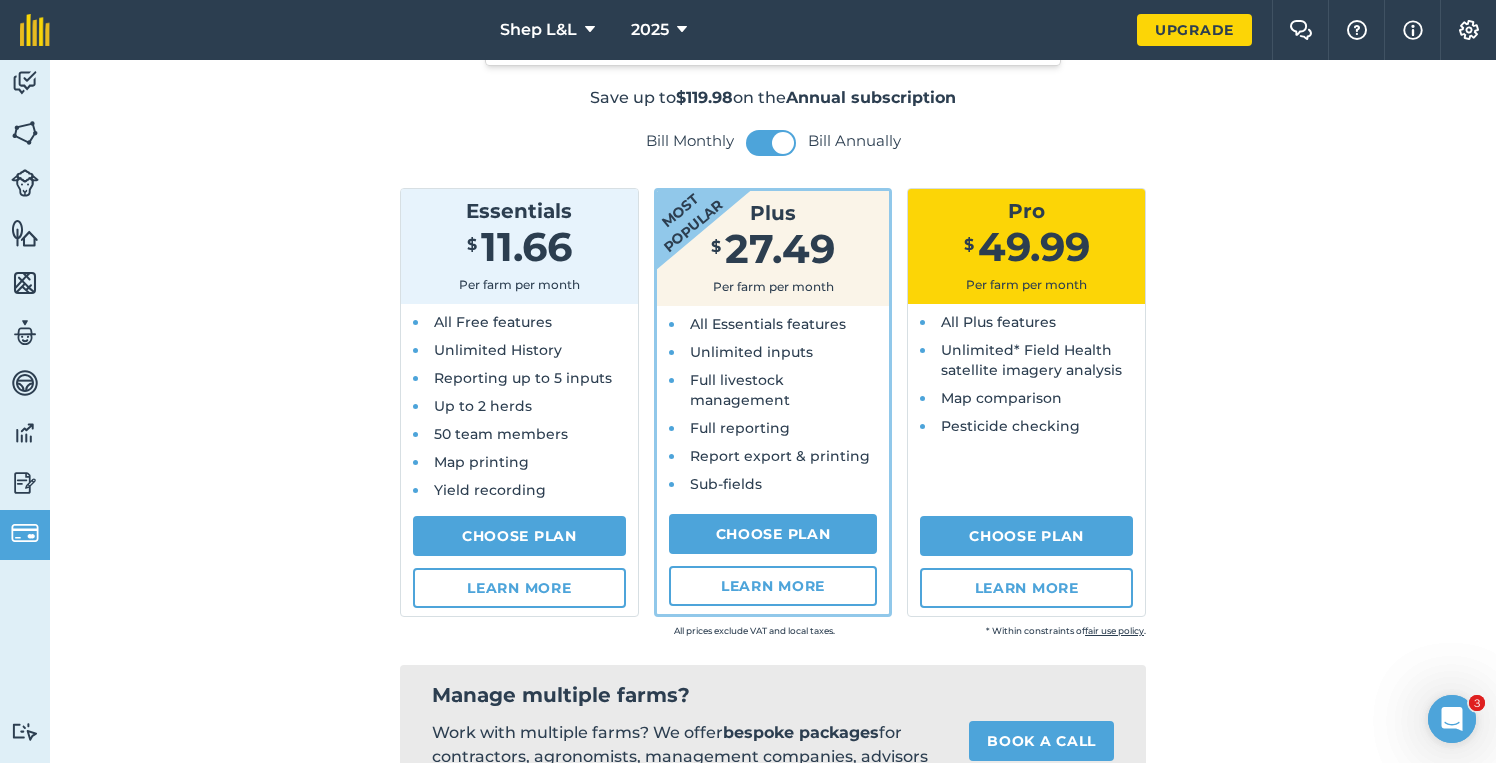 select on "9220acf7-288c-4cbd-b74c-53c24f79aa56" 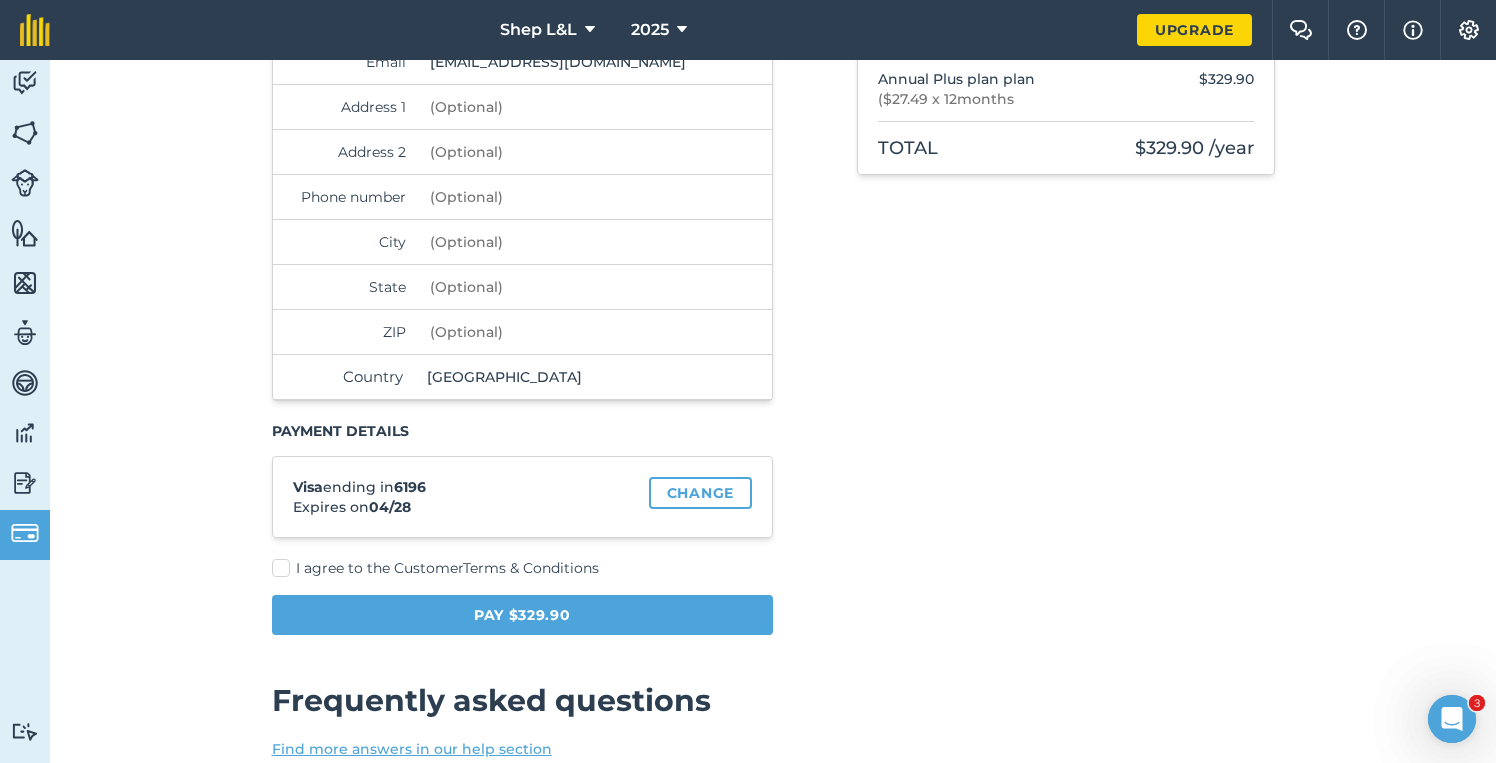 scroll, scrollTop: 330, scrollLeft: 0, axis: vertical 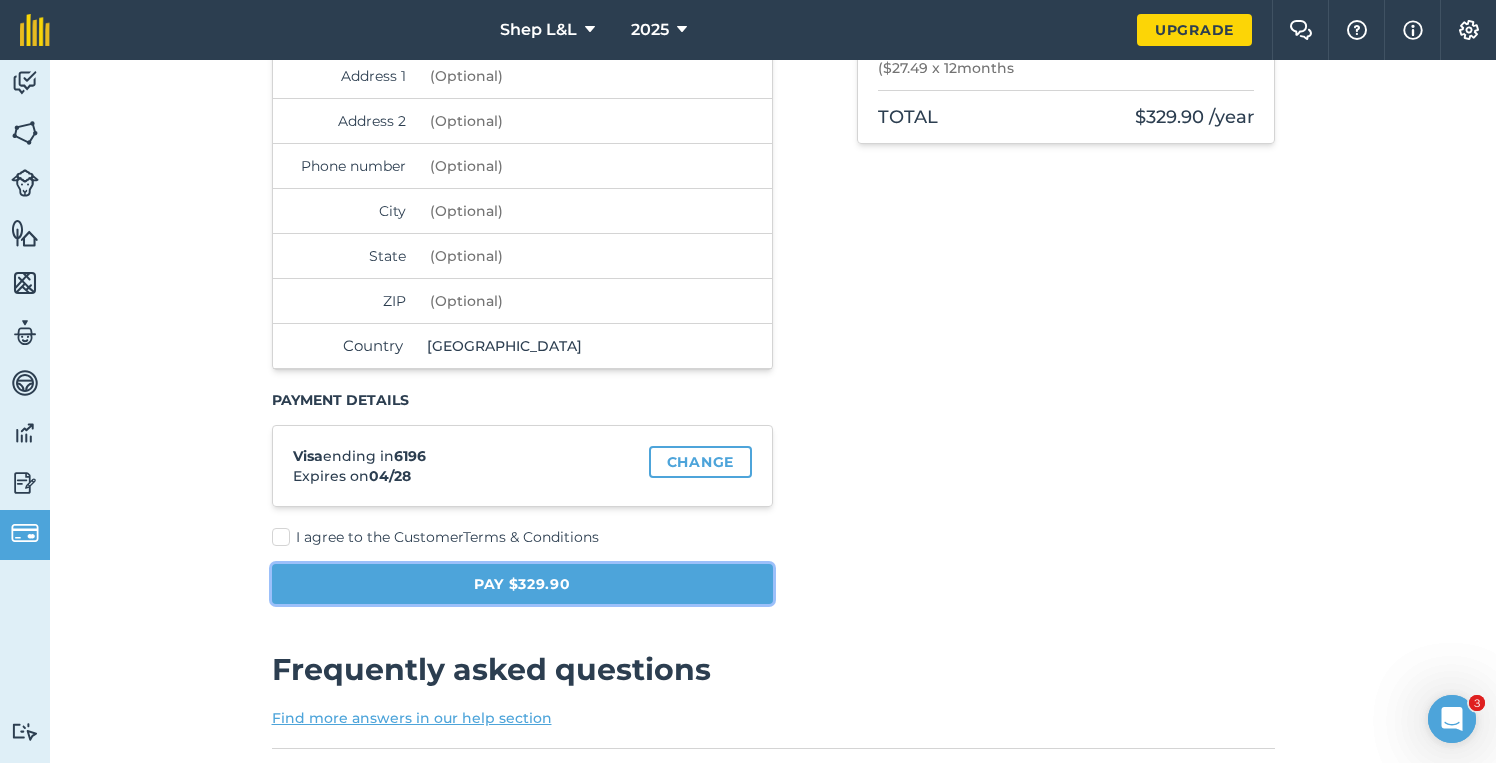 click on "Pay $329.90" at bounding box center [523, 584] 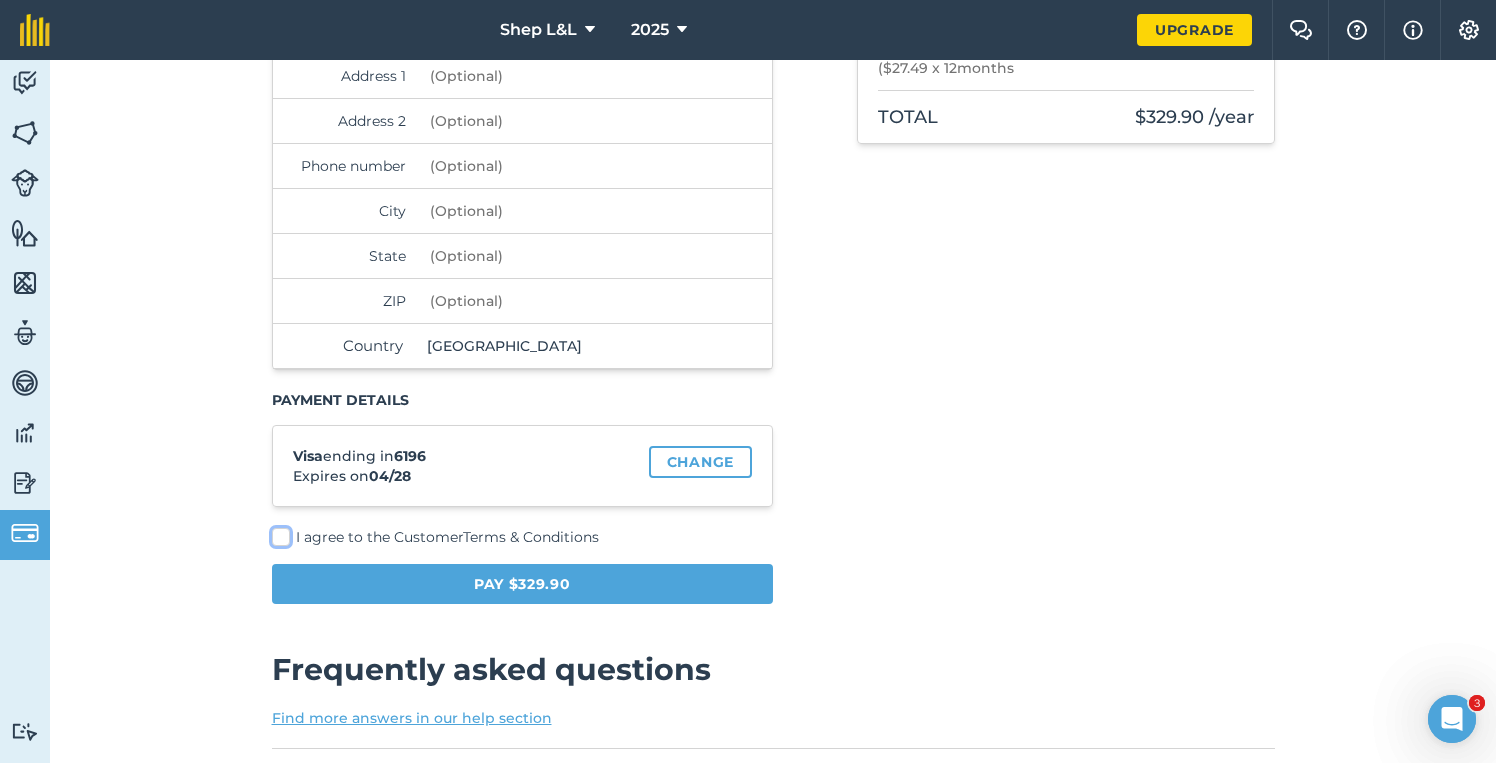 scroll, scrollTop: 107, scrollLeft: 0, axis: vertical 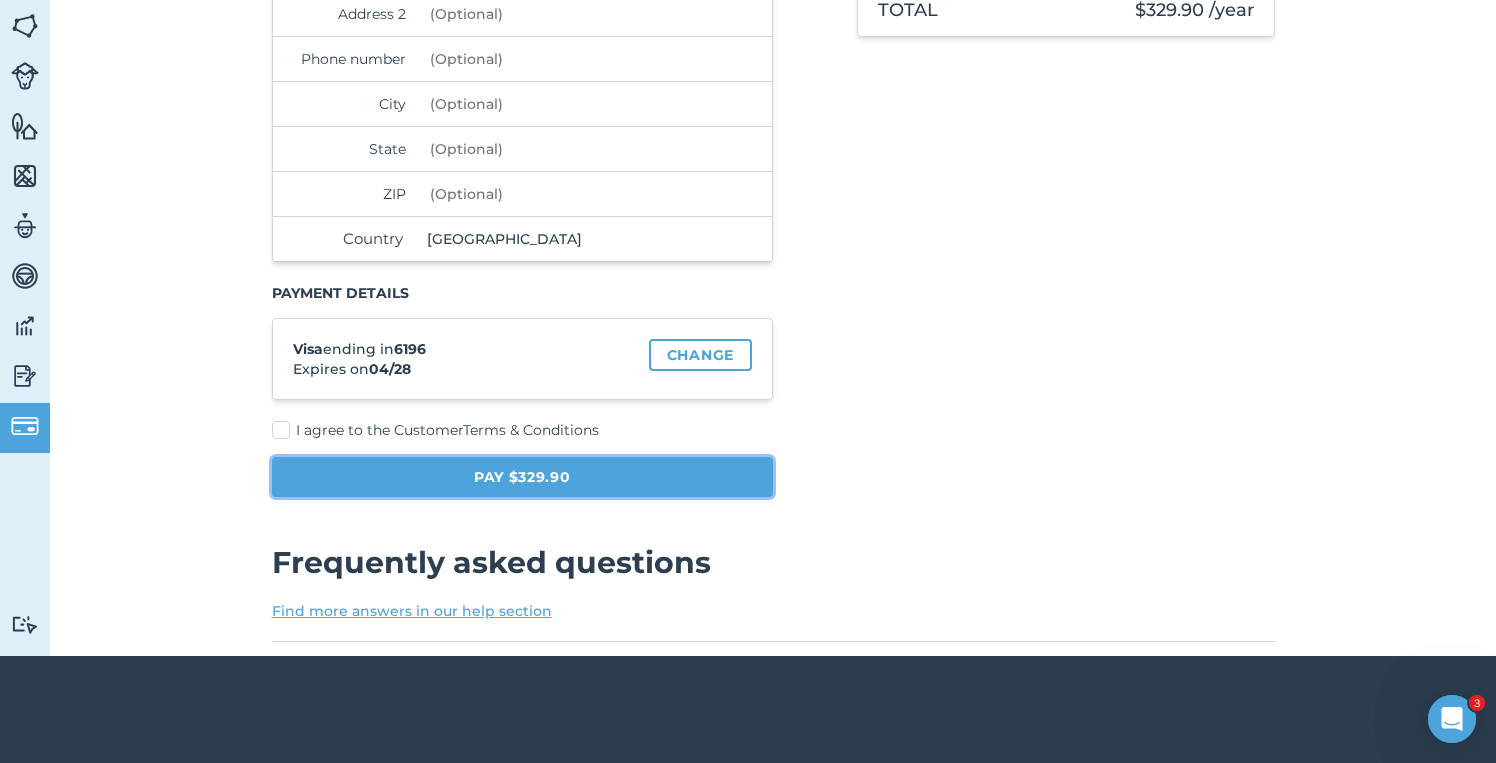 click on "Pay $329.90" at bounding box center (523, 477) 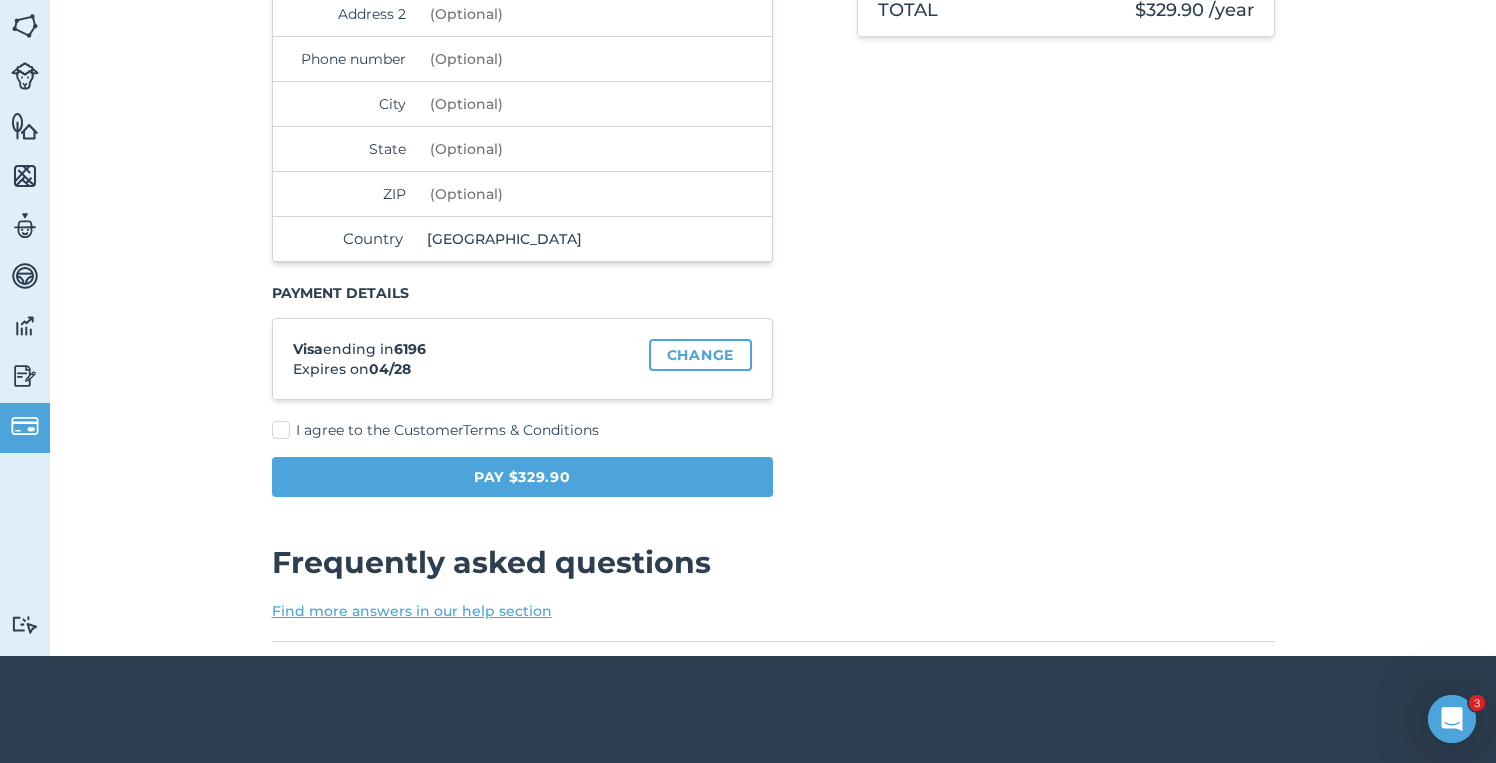 click on "I agree to the Customer  Terms & Conditions" at bounding box center (523, 430) 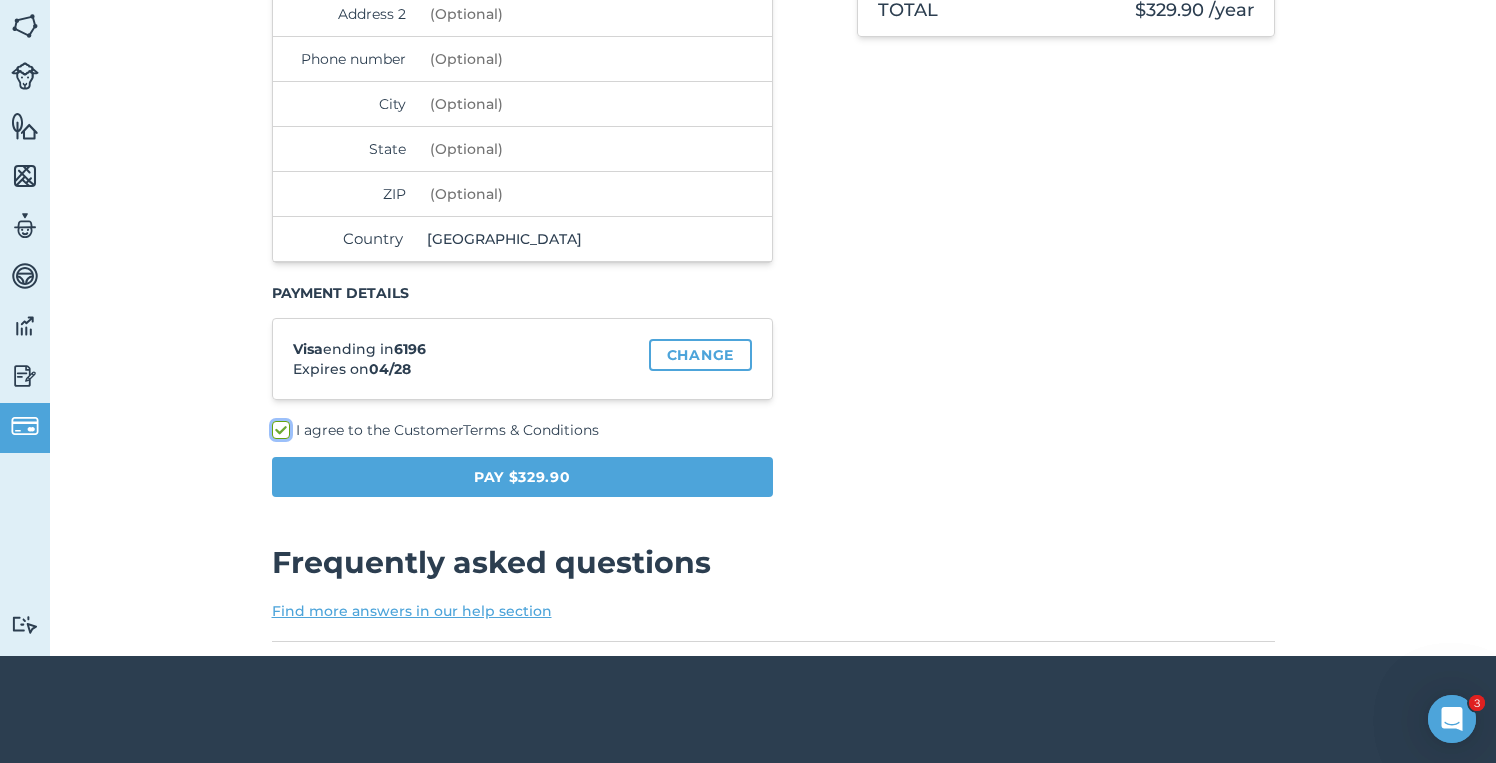 checkbox on "true" 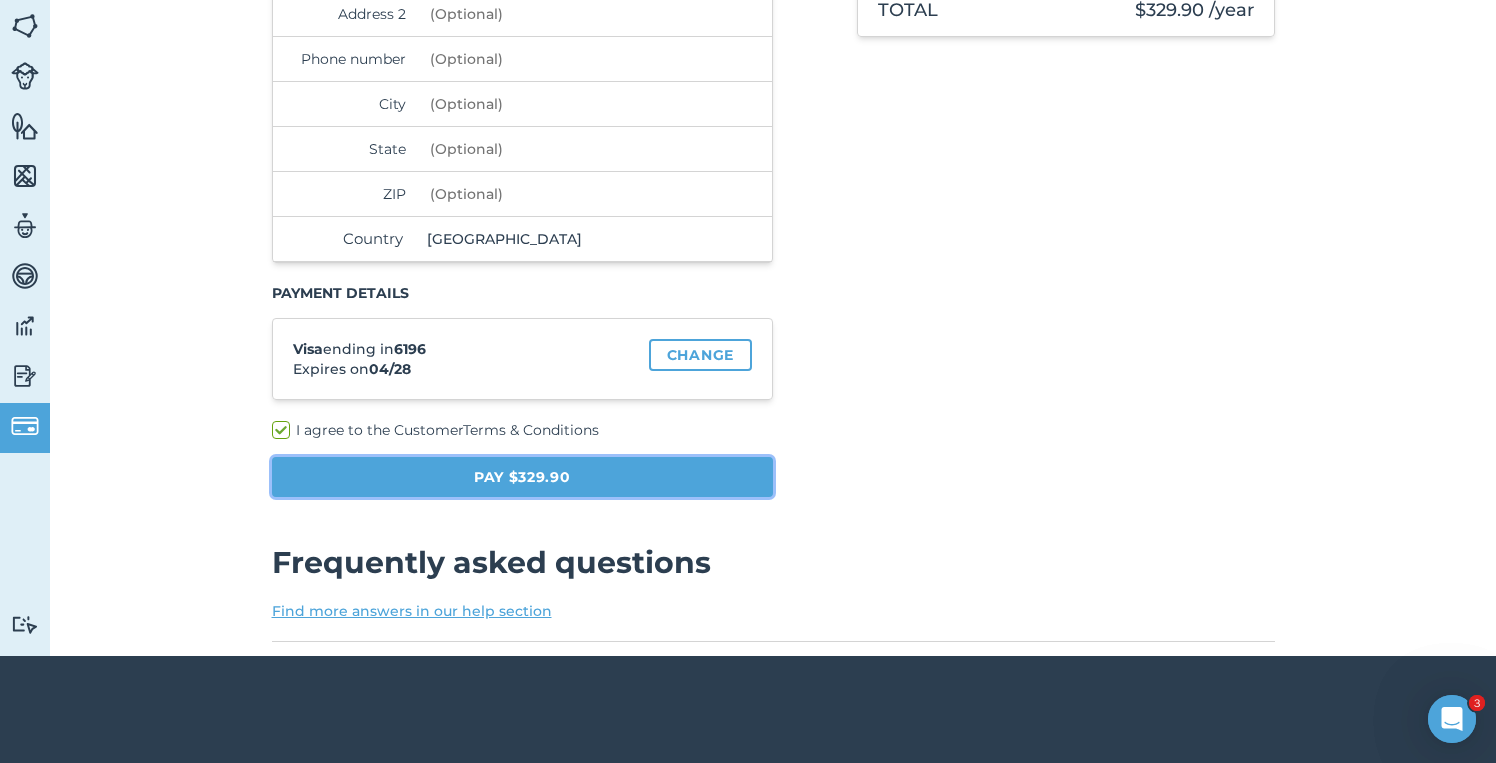 click on "Pay $329.90" at bounding box center (523, 477) 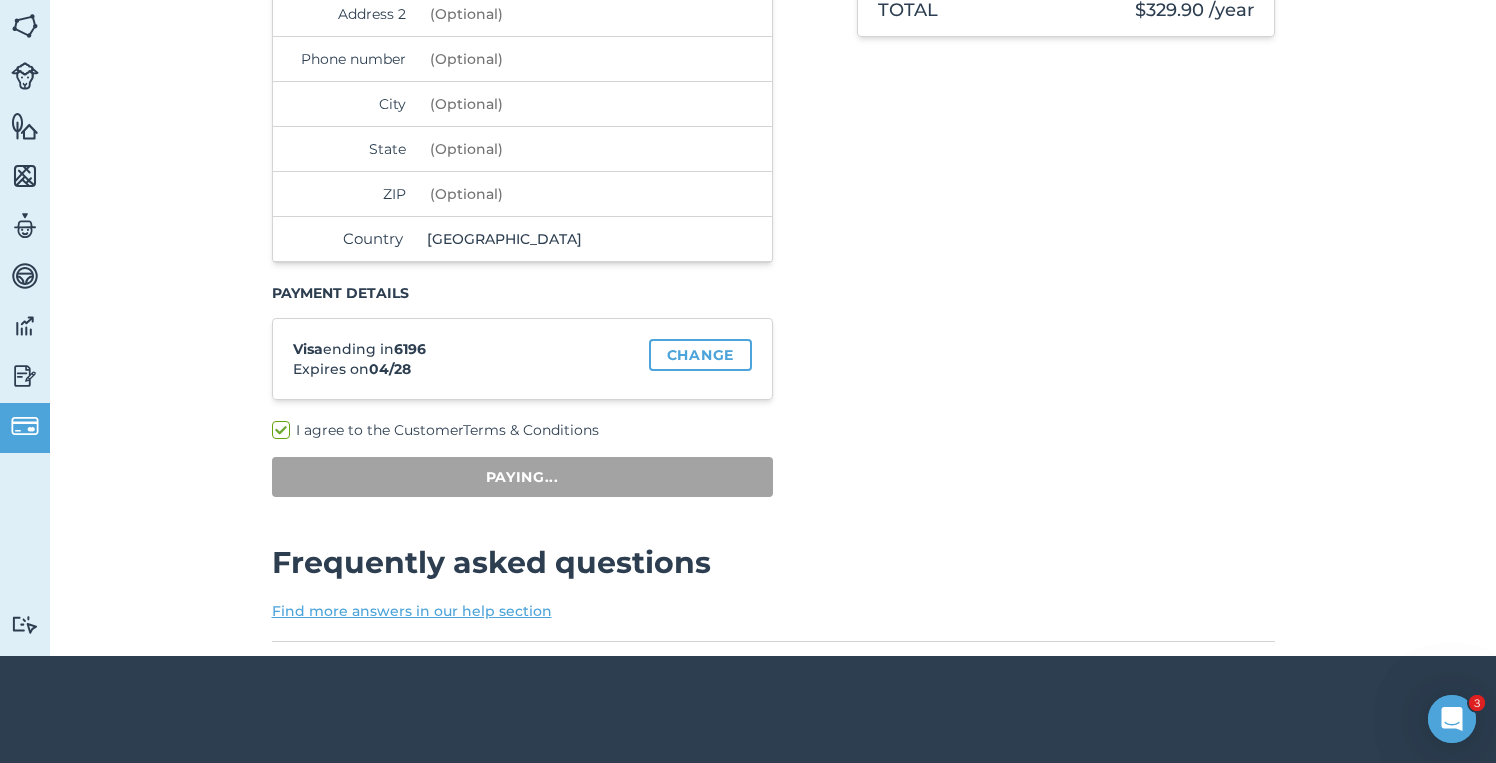 scroll, scrollTop: 60, scrollLeft: 0, axis: vertical 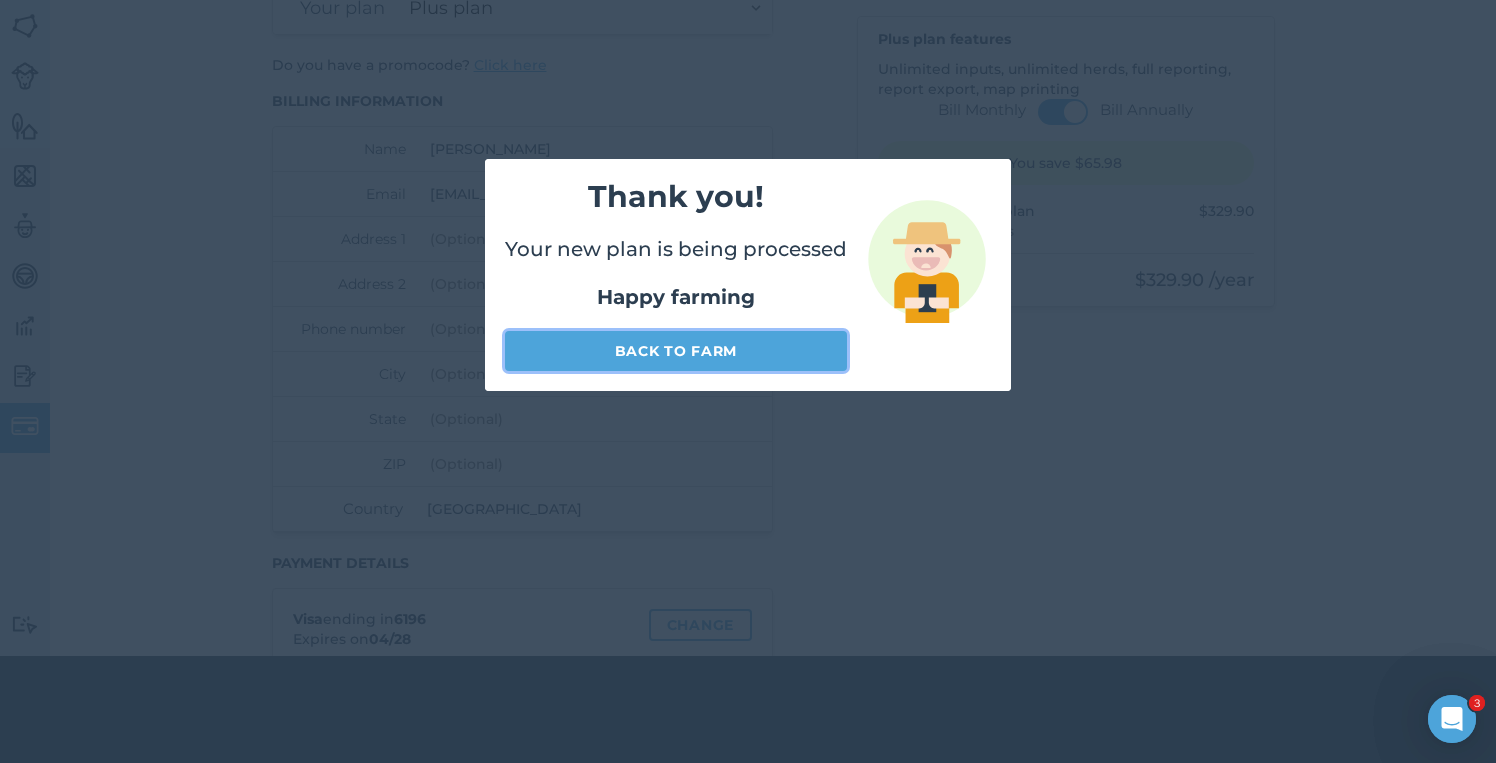 click on "Back to farm" at bounding box center [676, 351] 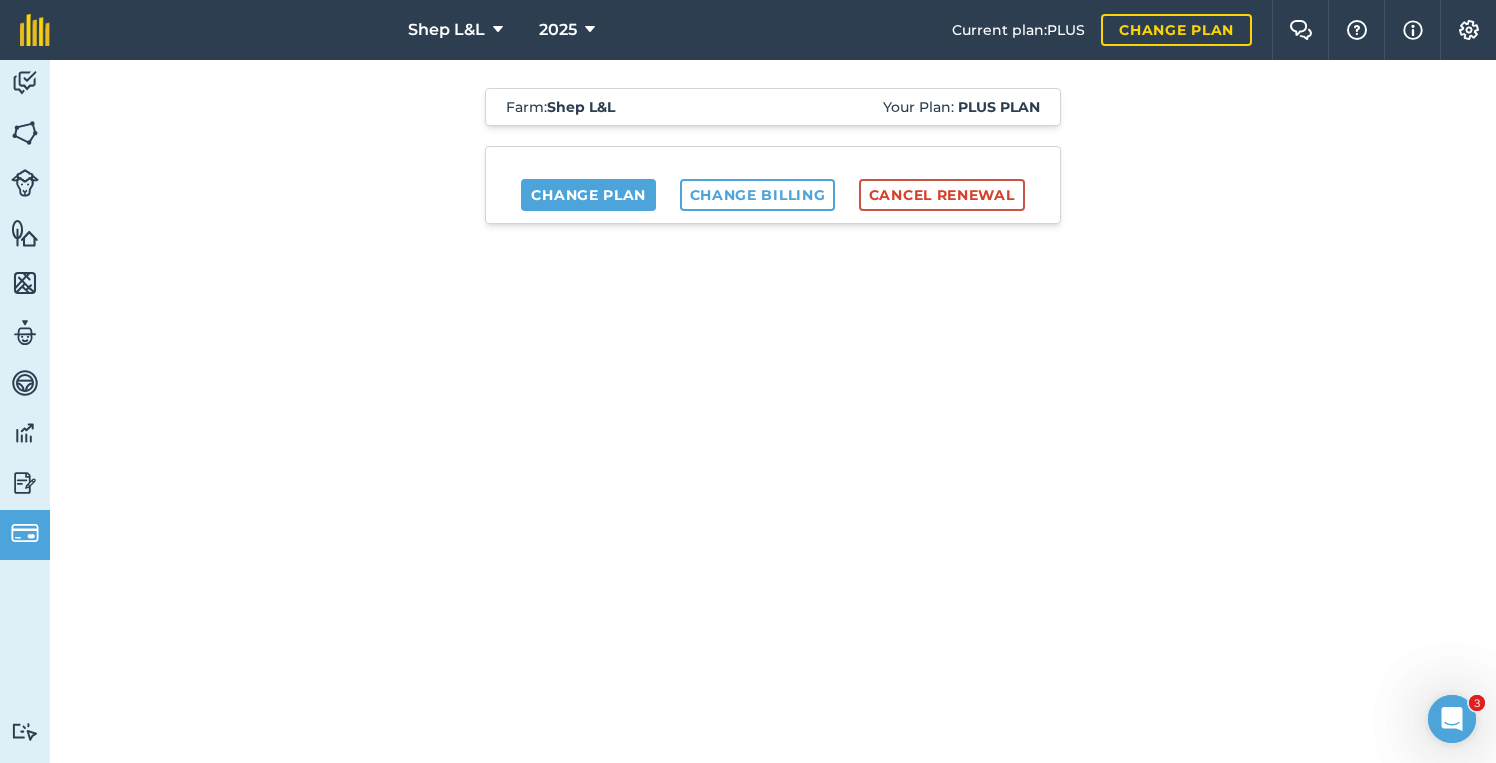 scroll, scrollTop: 0, scrollLeft: 0, axis: both 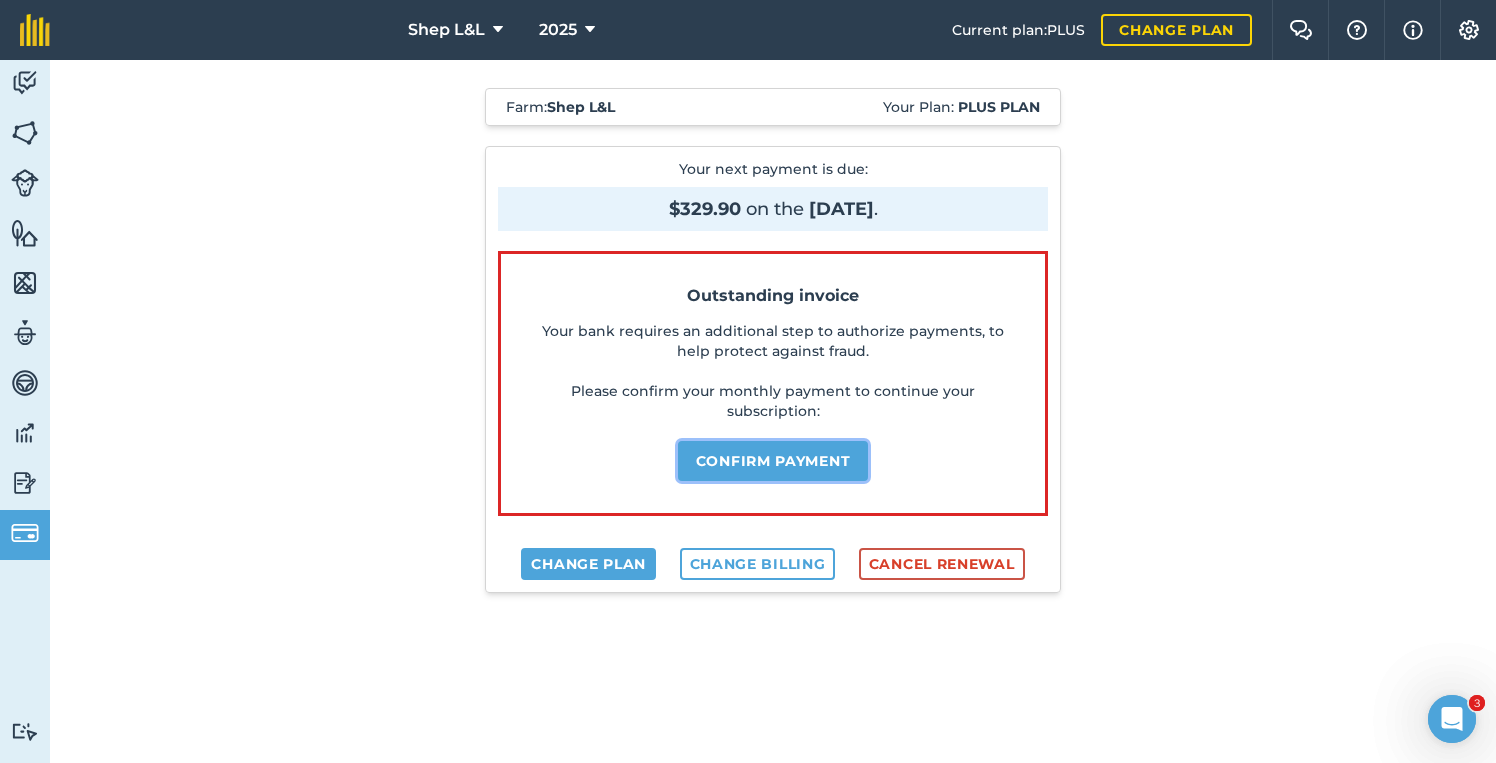 click on "Confirm payment" at bounding box center (773, 461) 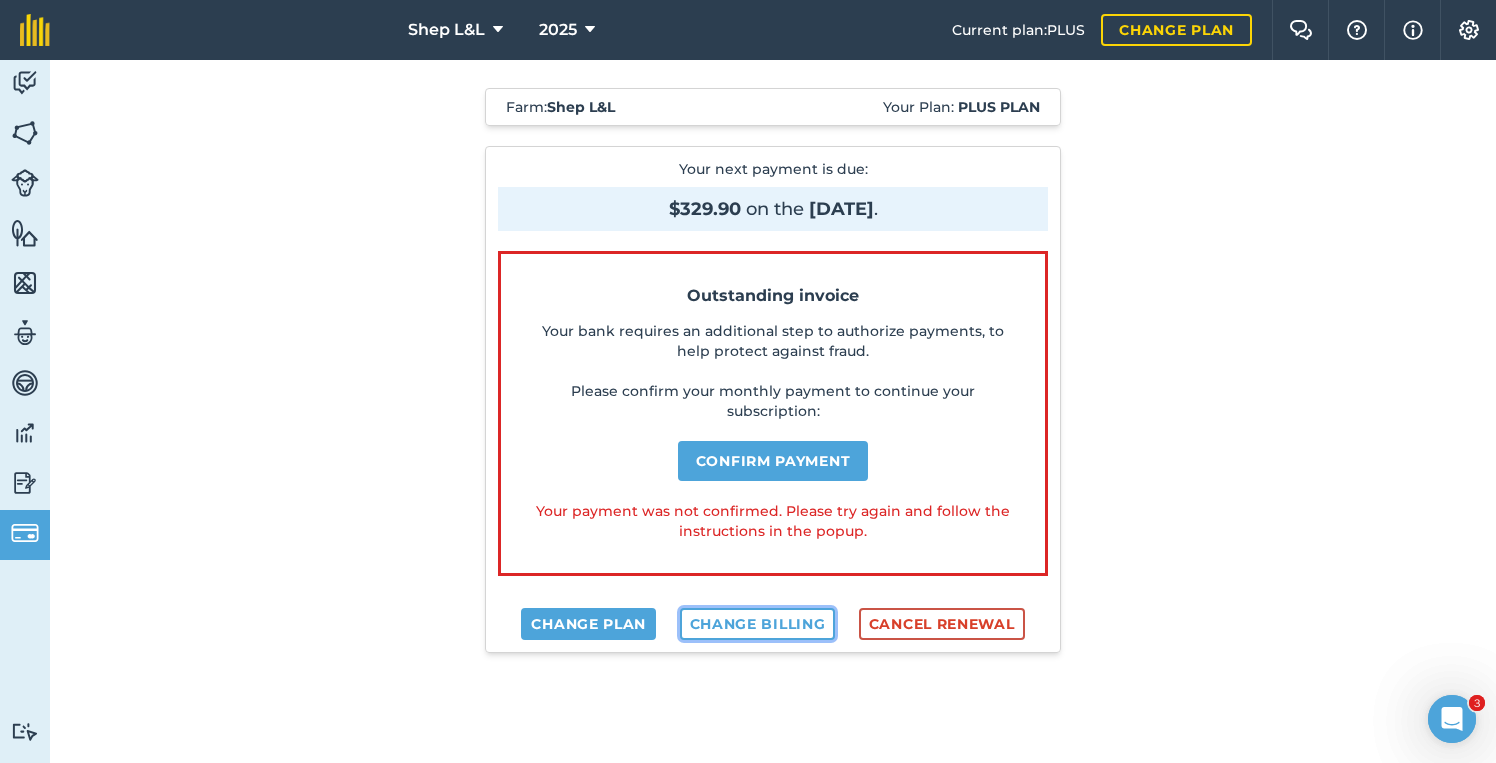 click on "Change billing" at bounding box center (758, 624) 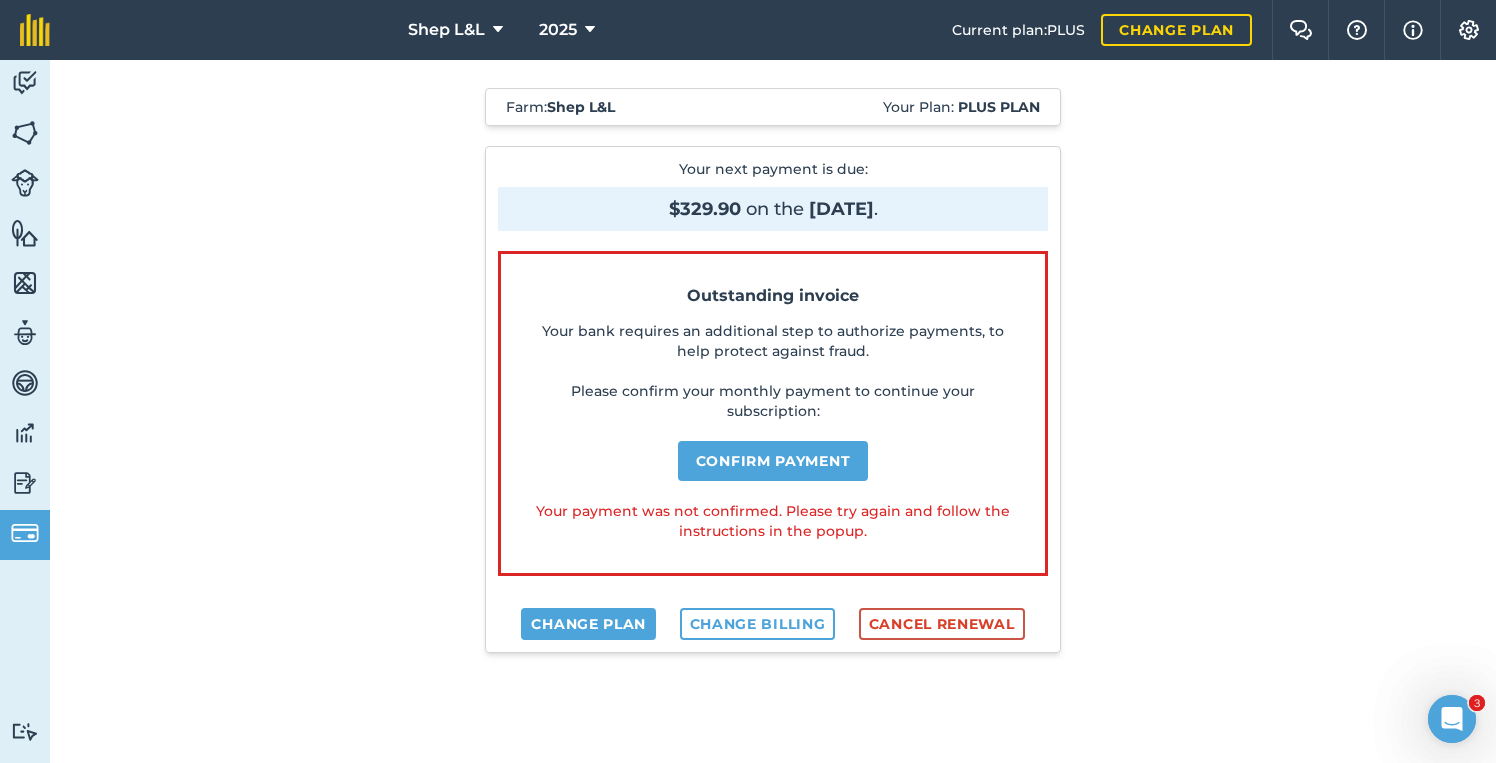 scroll, scrollTop: 0, scrollLeft: 0, axis: both 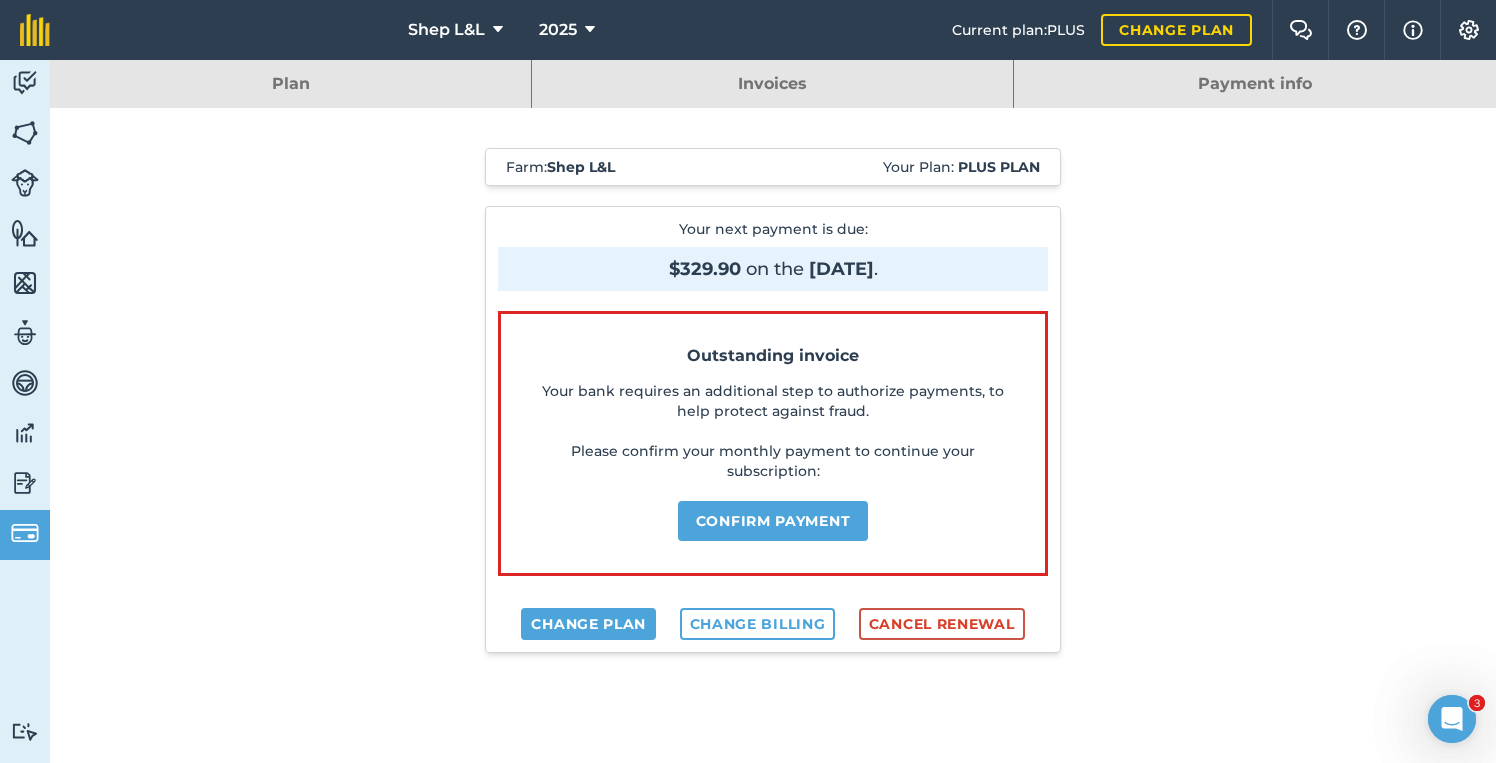 select on "c333f8ae-3c08-4337-b93a-84218057e287" 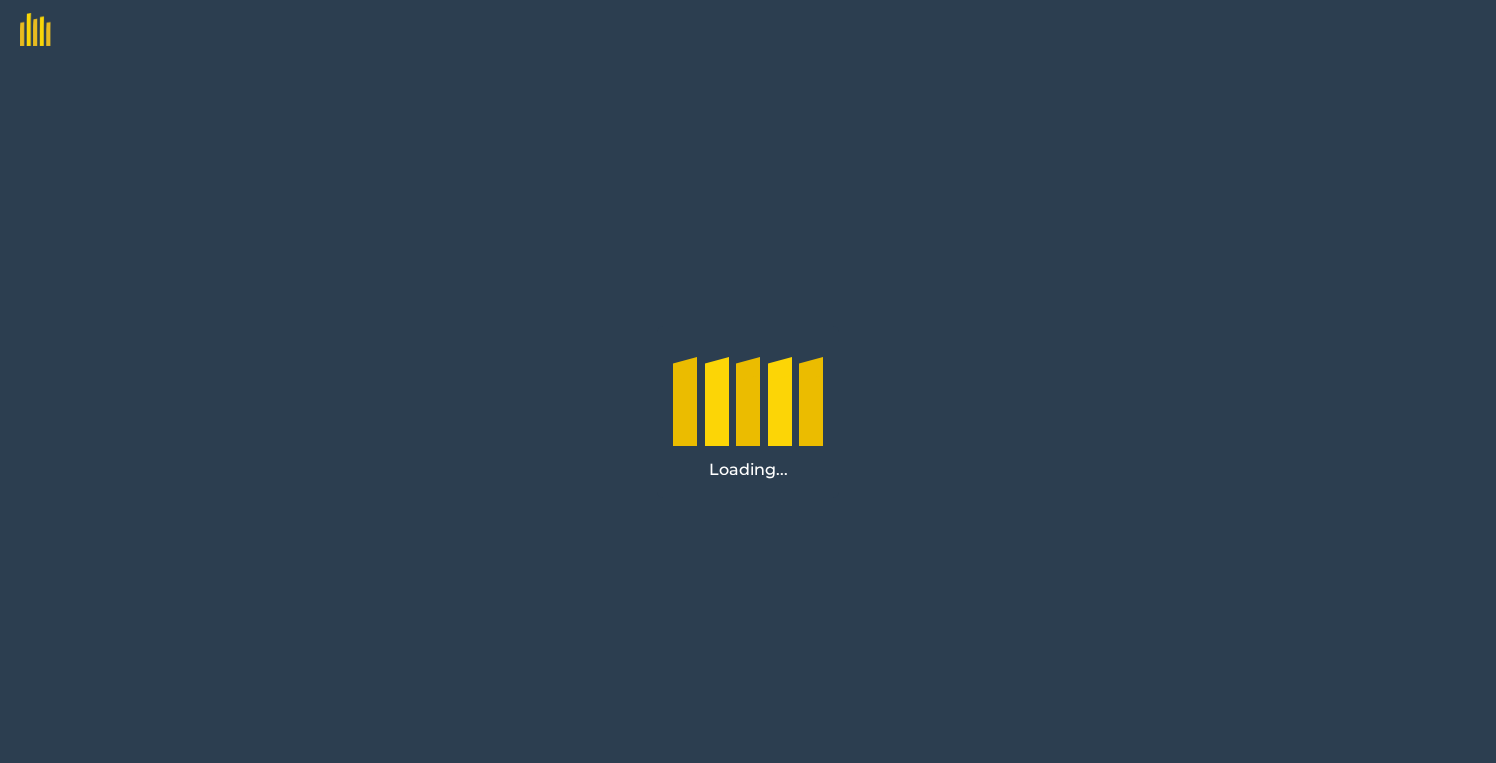 scroll, scrollTop: 0, scrollLeft: 0, axis: both 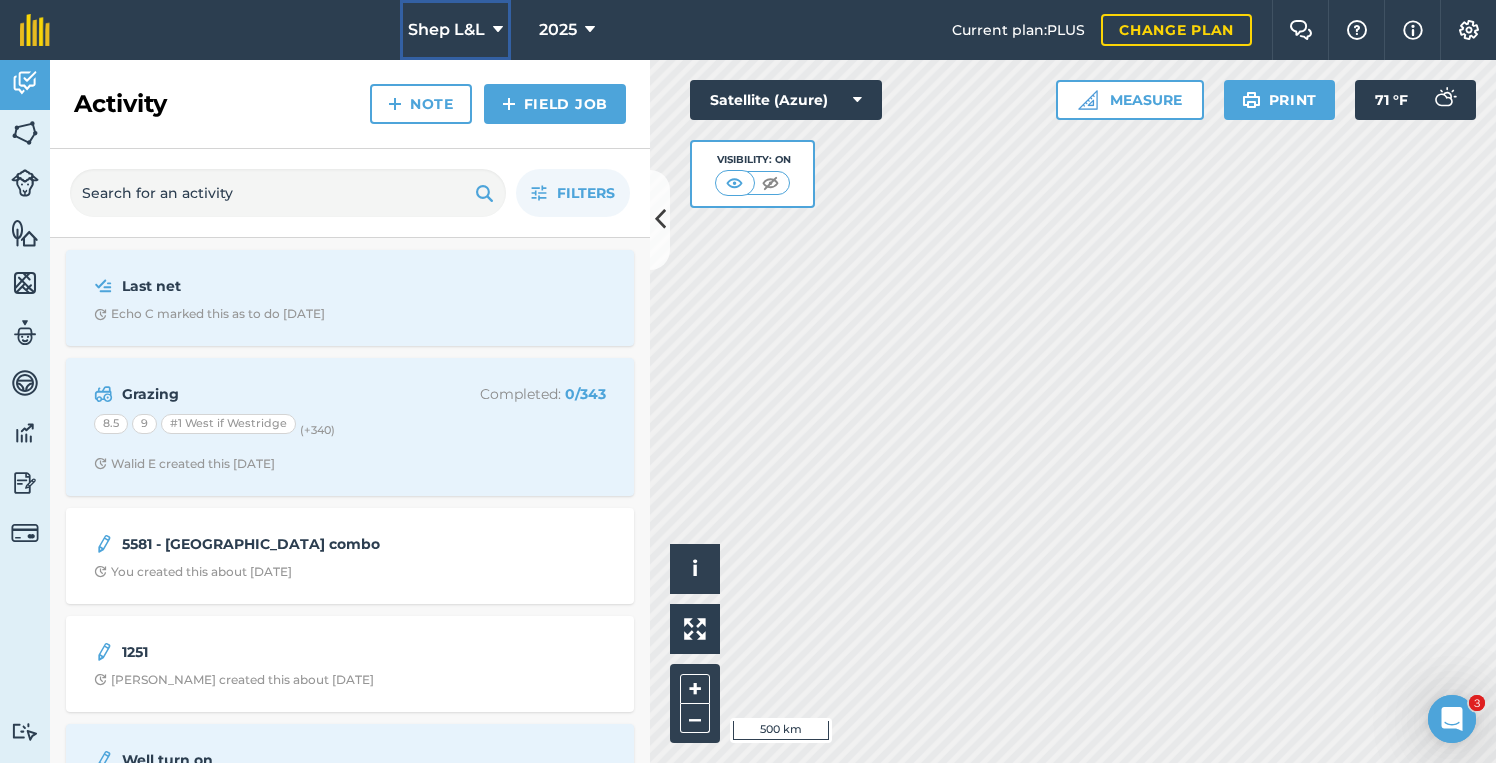 click on "Shep L&L" at bounding box center [446, 30] 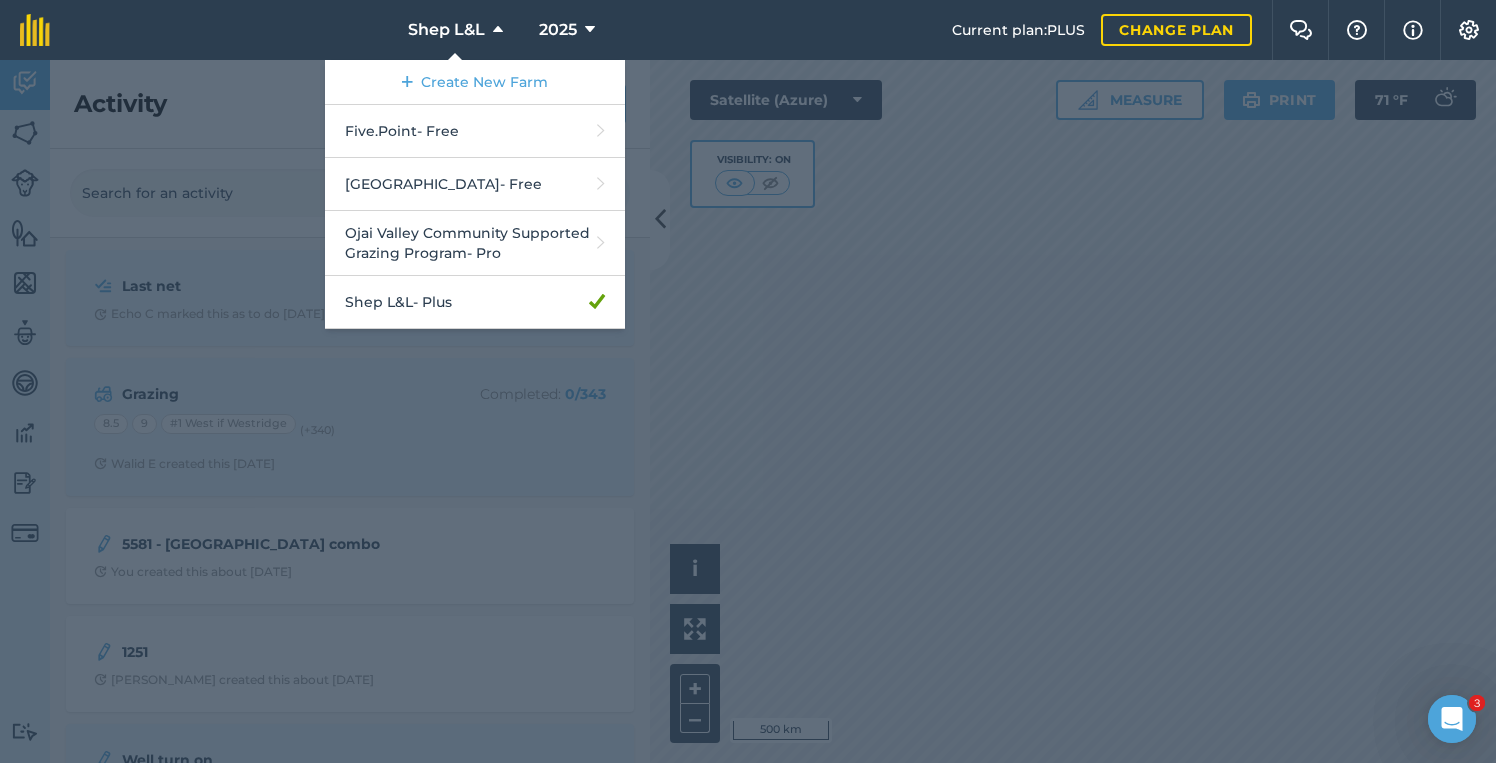 click on "Shep L&L  Create New Farm Five.Point  - Free [GEOGRAPHIC_DATA]   - Free [GEOGRAPHIC_DATA] Community Supported Grazing Program  - Pro Shep L&L   - Plus 2025" at bounding box center (511, 30) 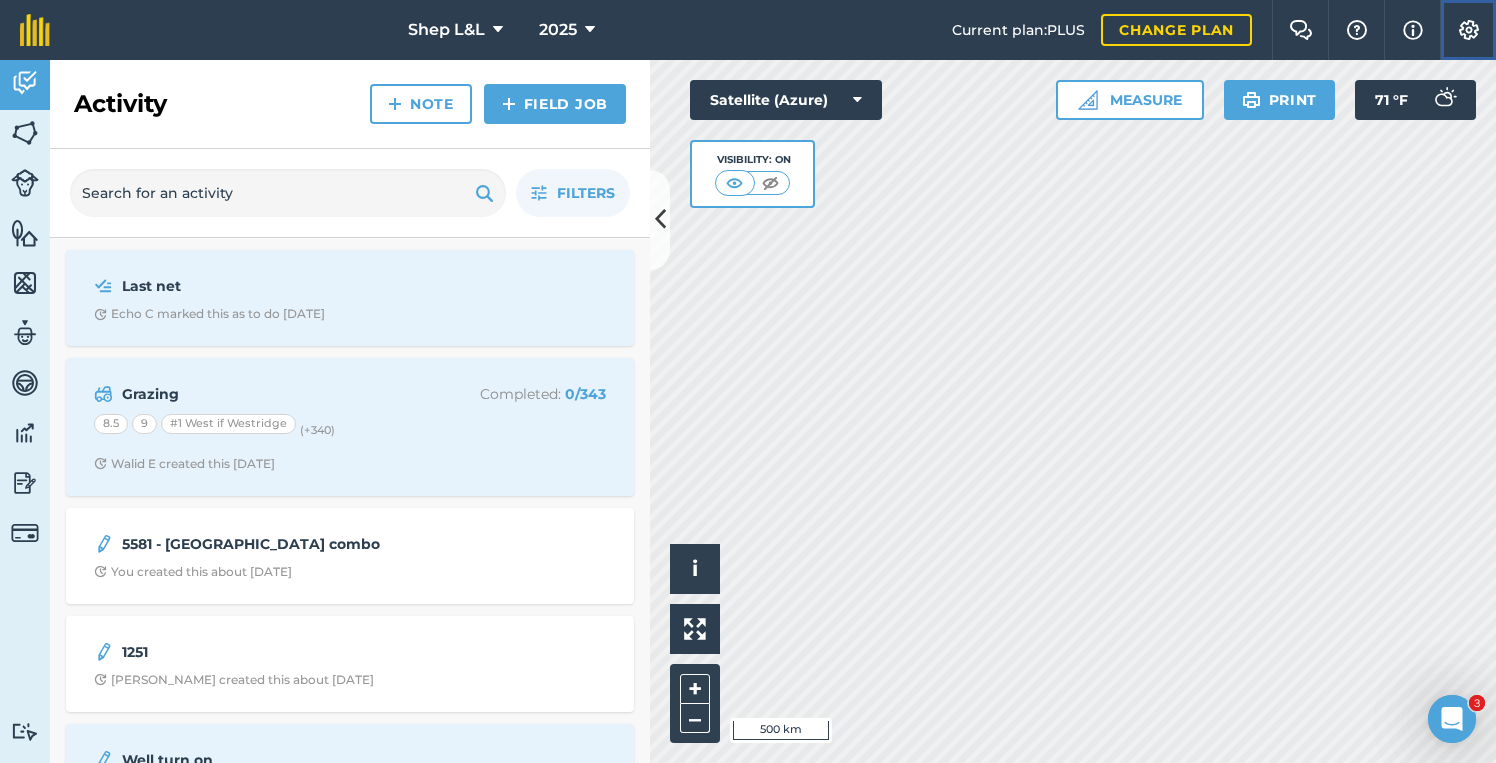 click on "Settings" at bounding box center [1468, 30] 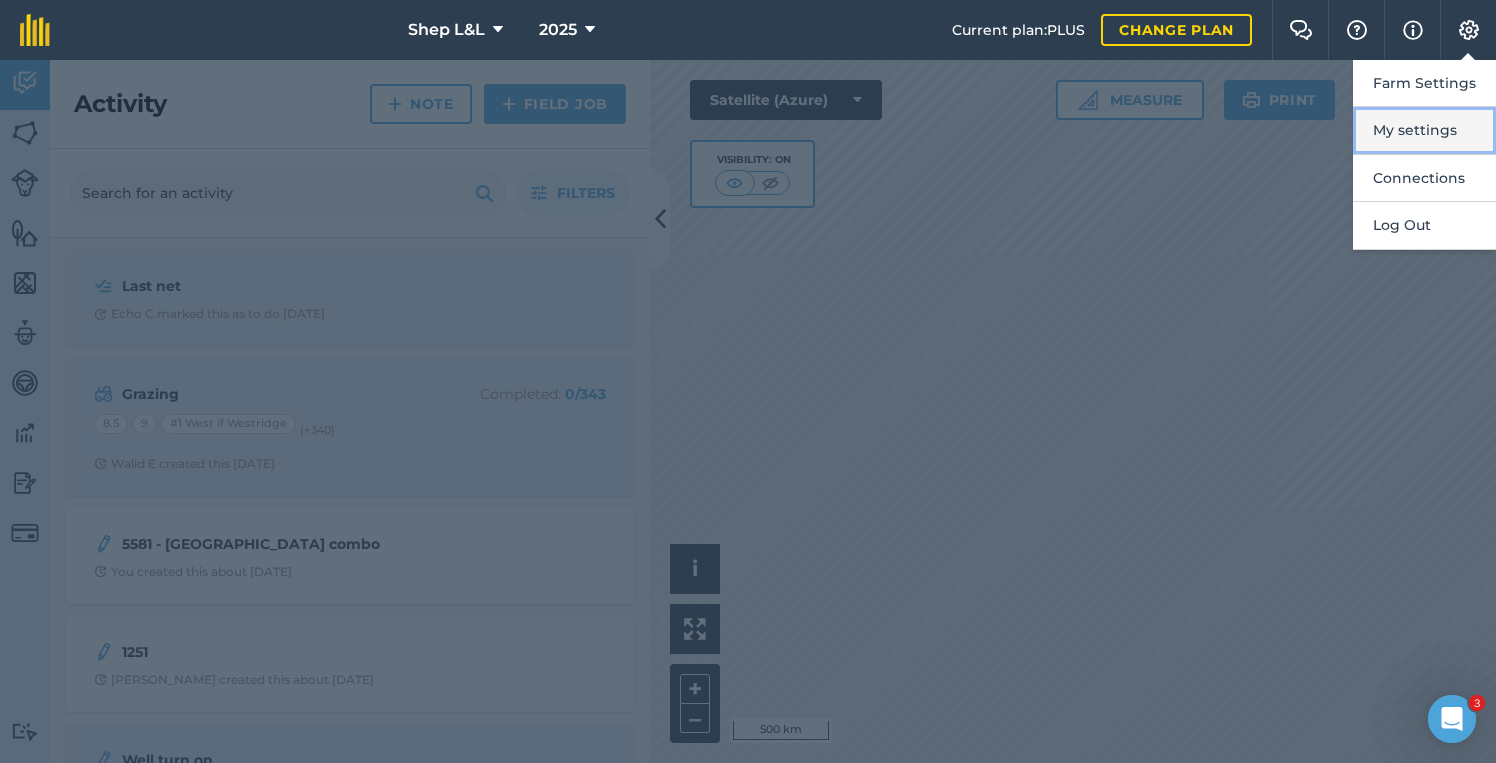 click on "My settings" at bounding box center [1424, 130] 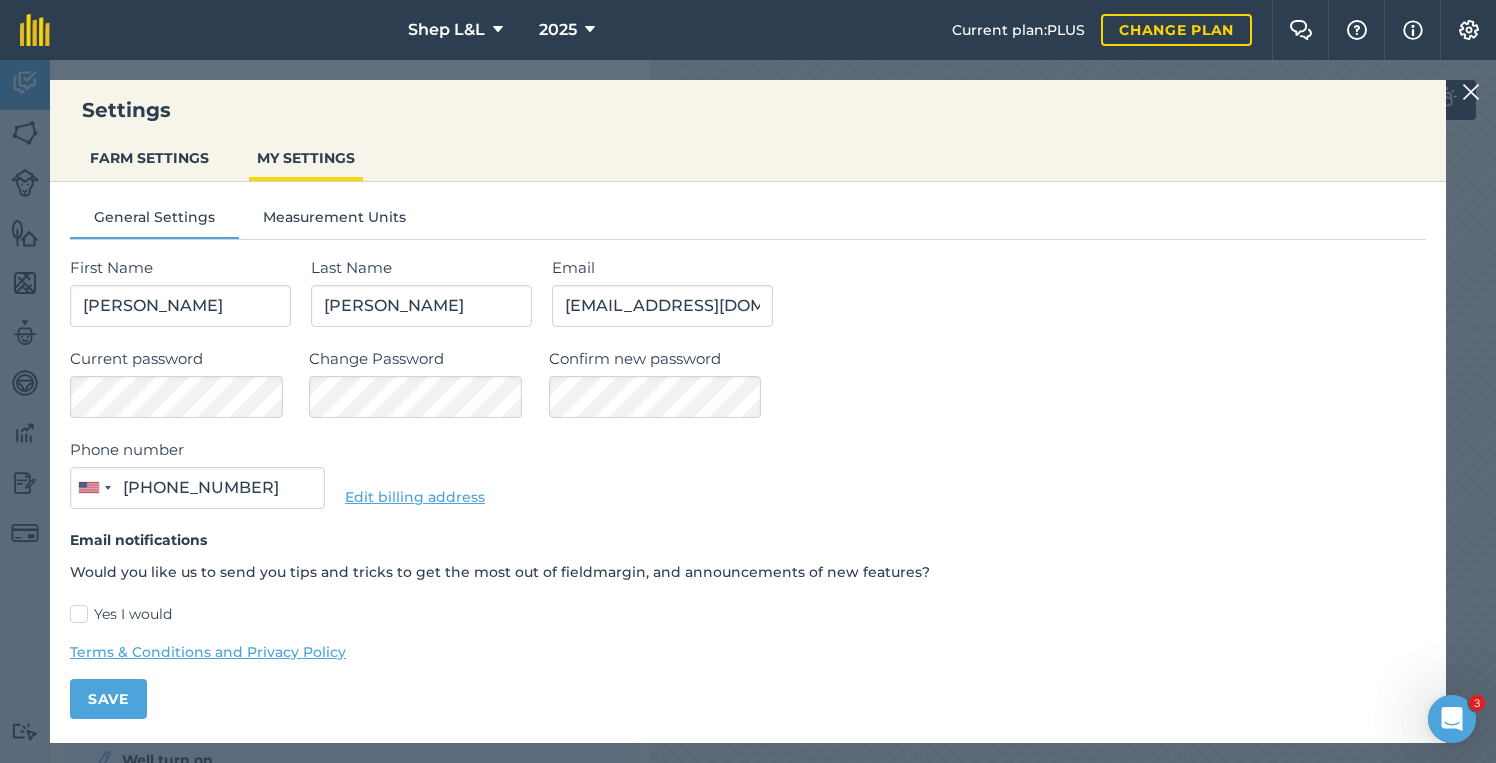 type on "[PHONE_NUMBER]" 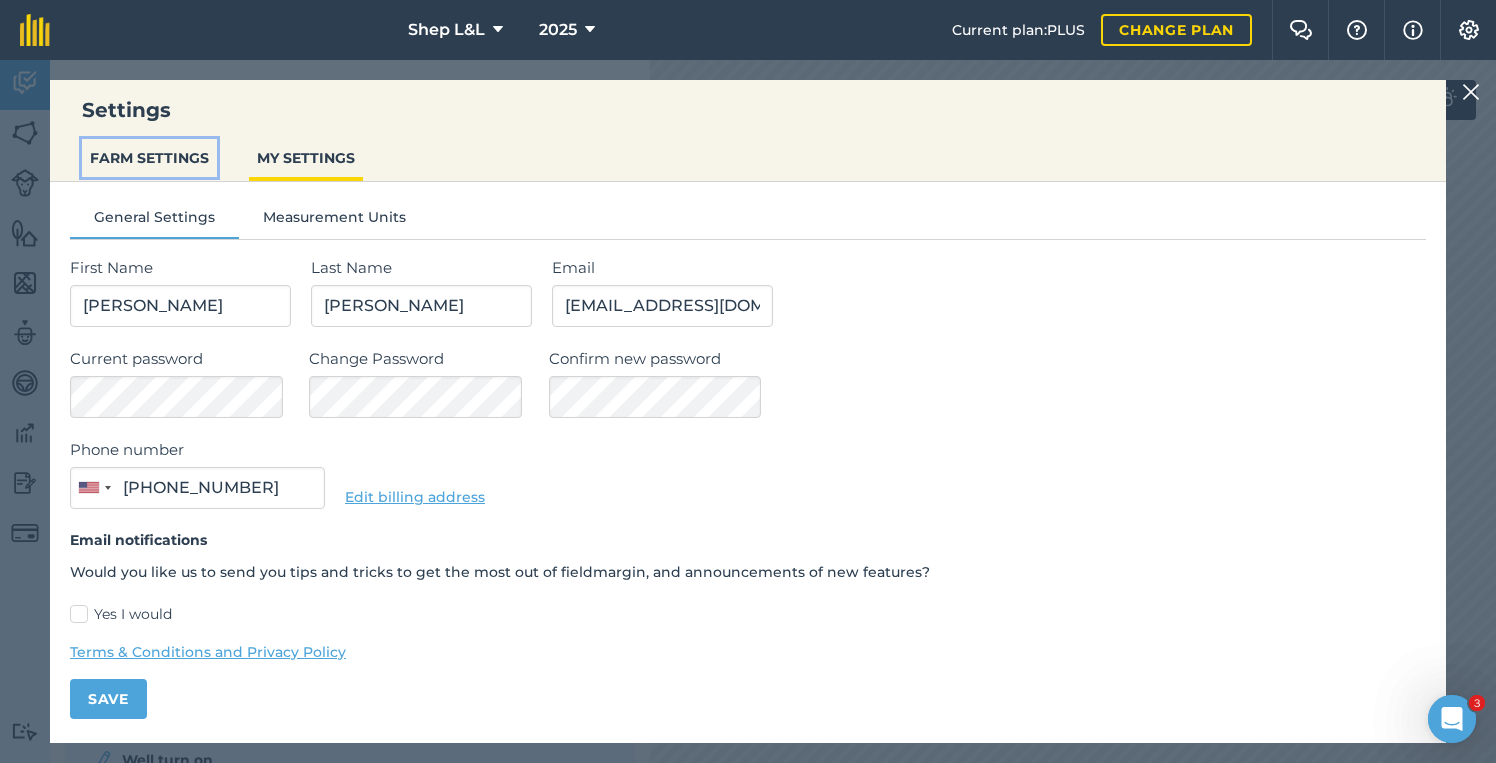 click on "FARM SETTINGS" at bounding box center [149, 158] 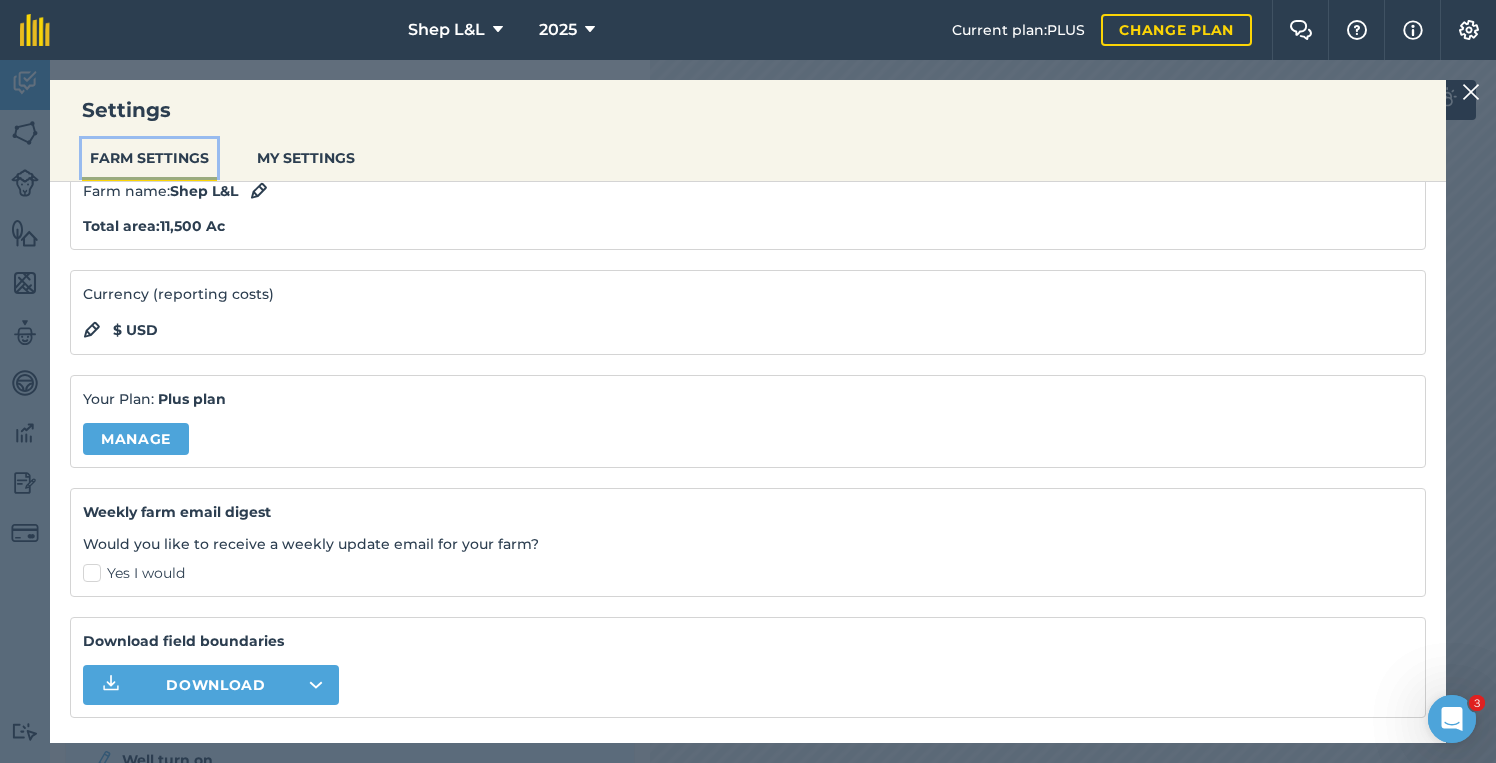 scroll, scrollTop: 0, scrollLeft: 0, axis: both 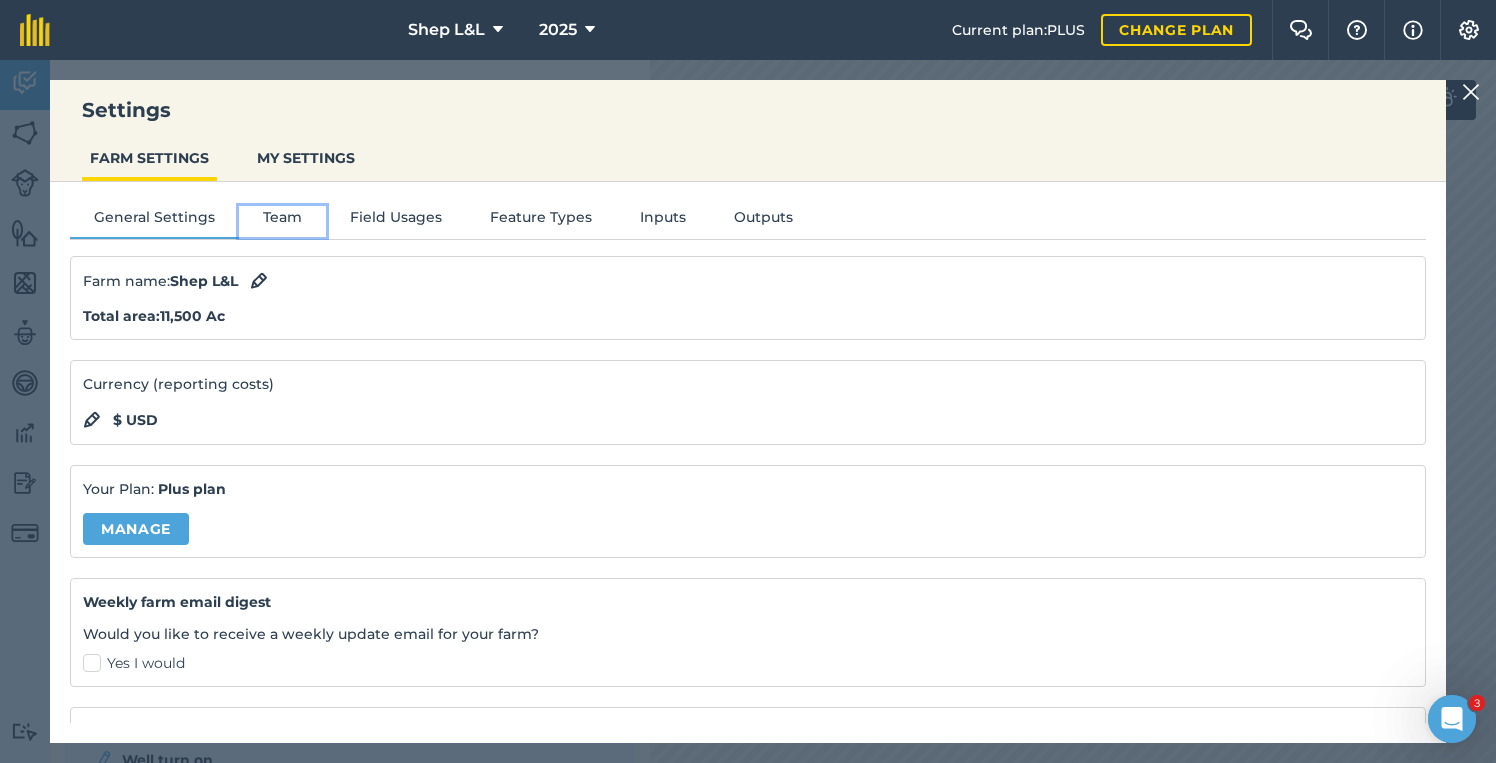 click on "Team" at bounding box center (282, 221) 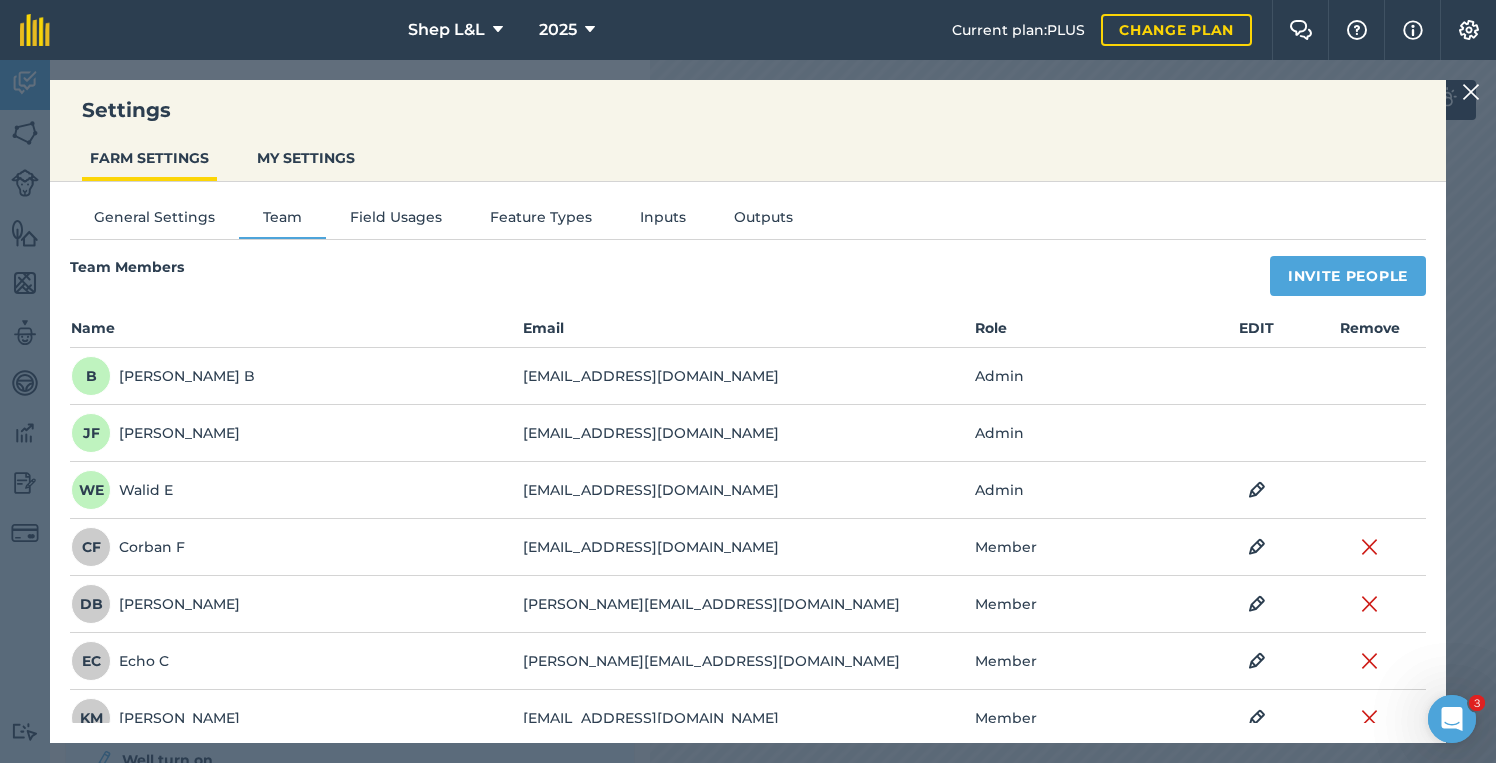 click at bounding box center [1471, 92] 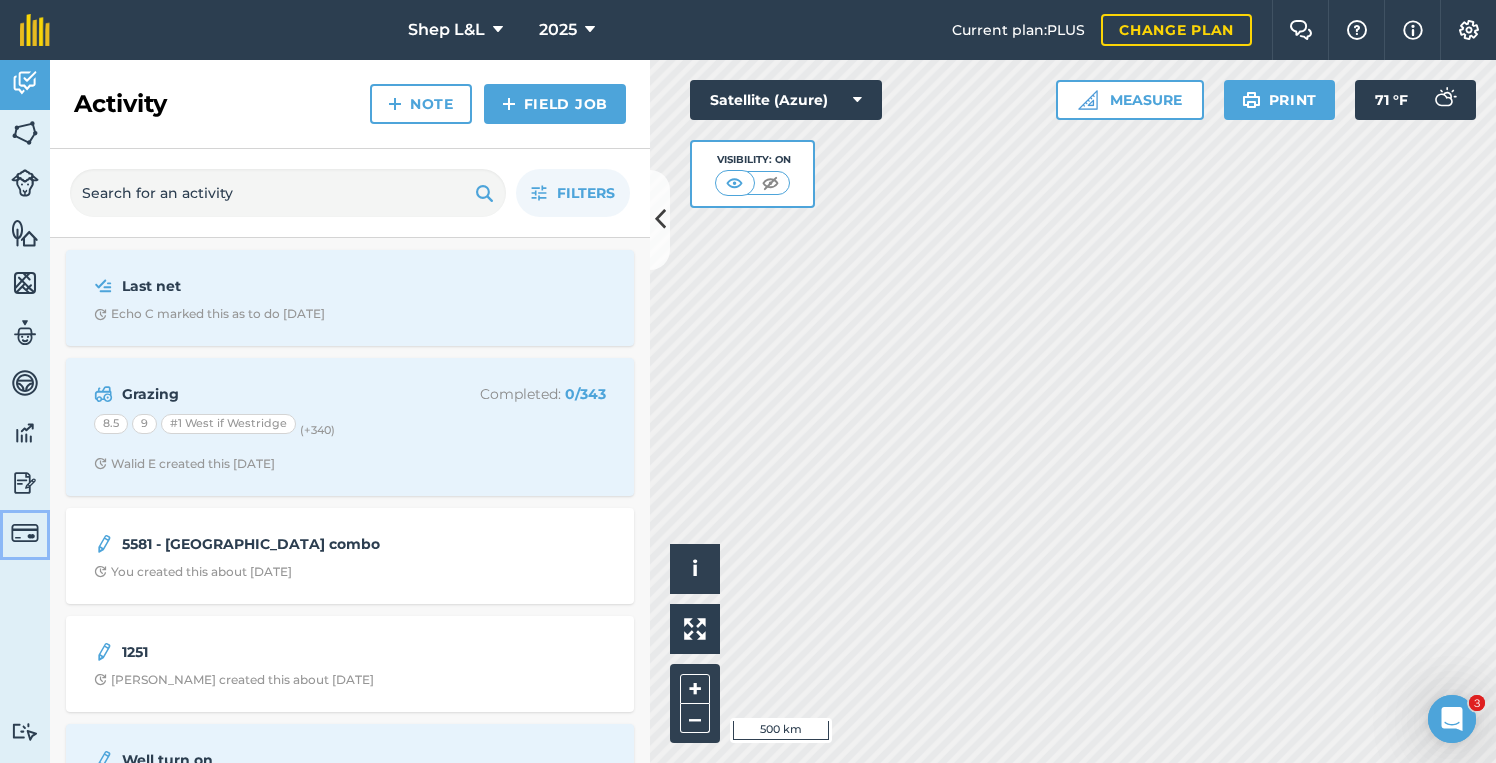 click at bounding box center [25, 533] 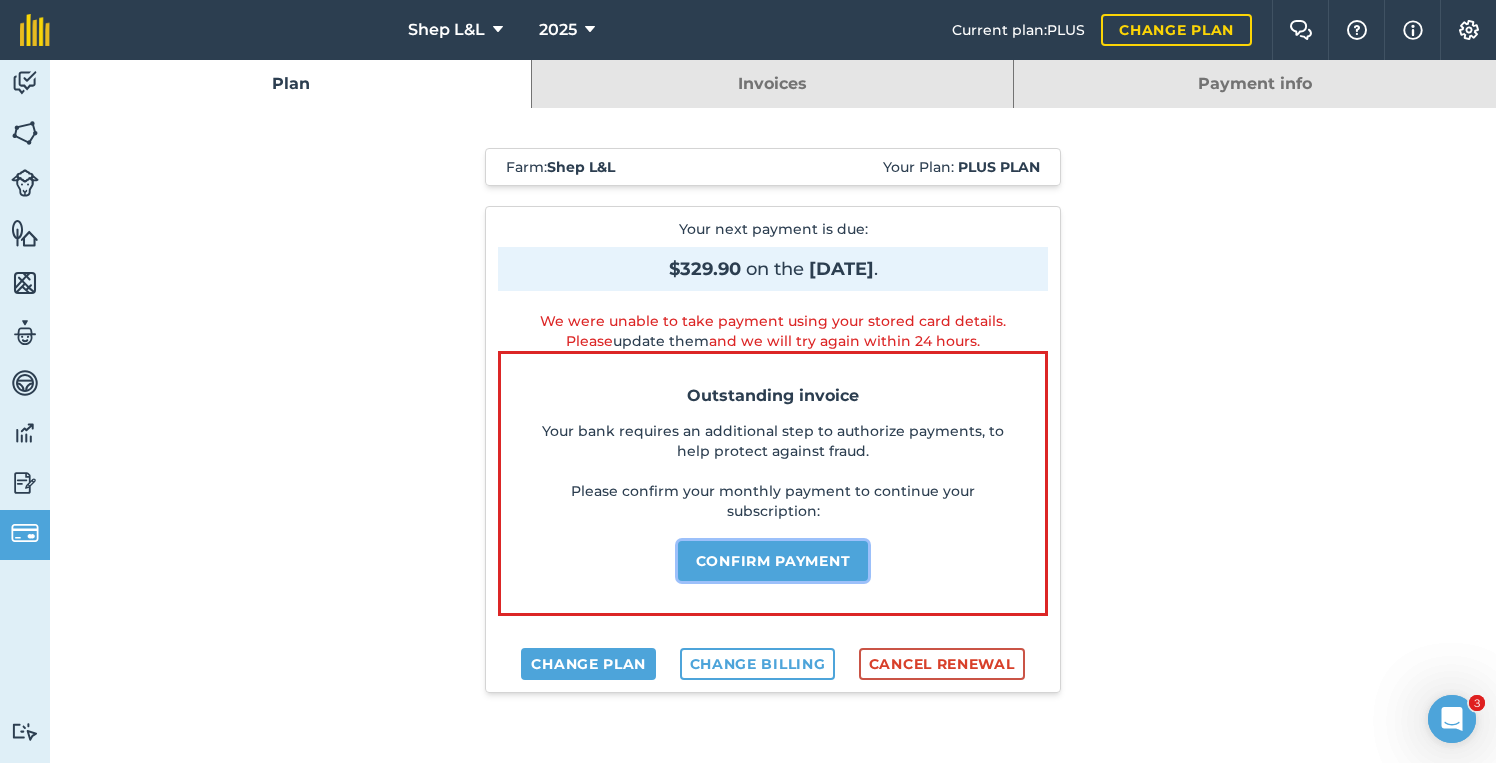 click on "Confirm payment" at bounding box center [773, 561] 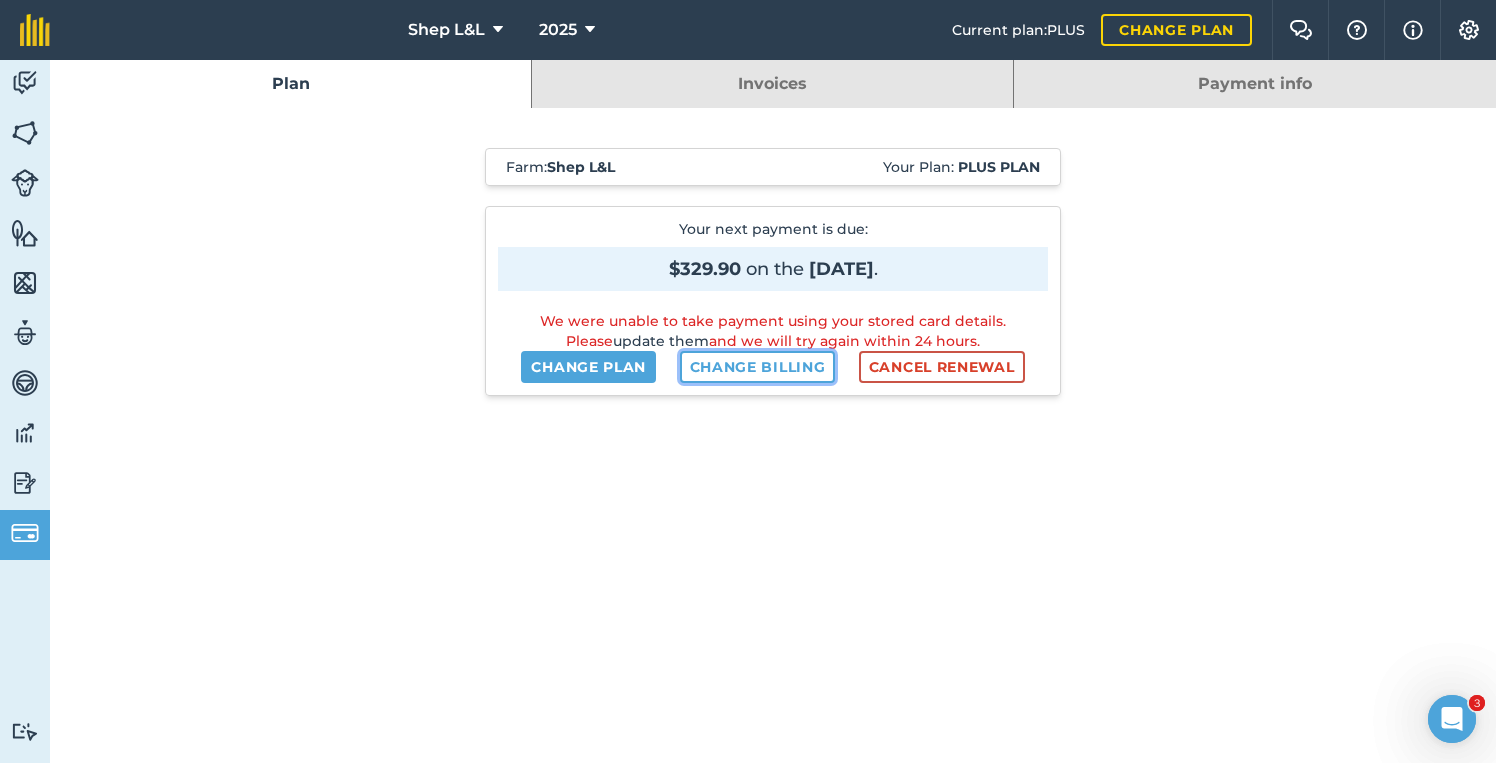 click on "Change billing" at bounding box center (758, 367) 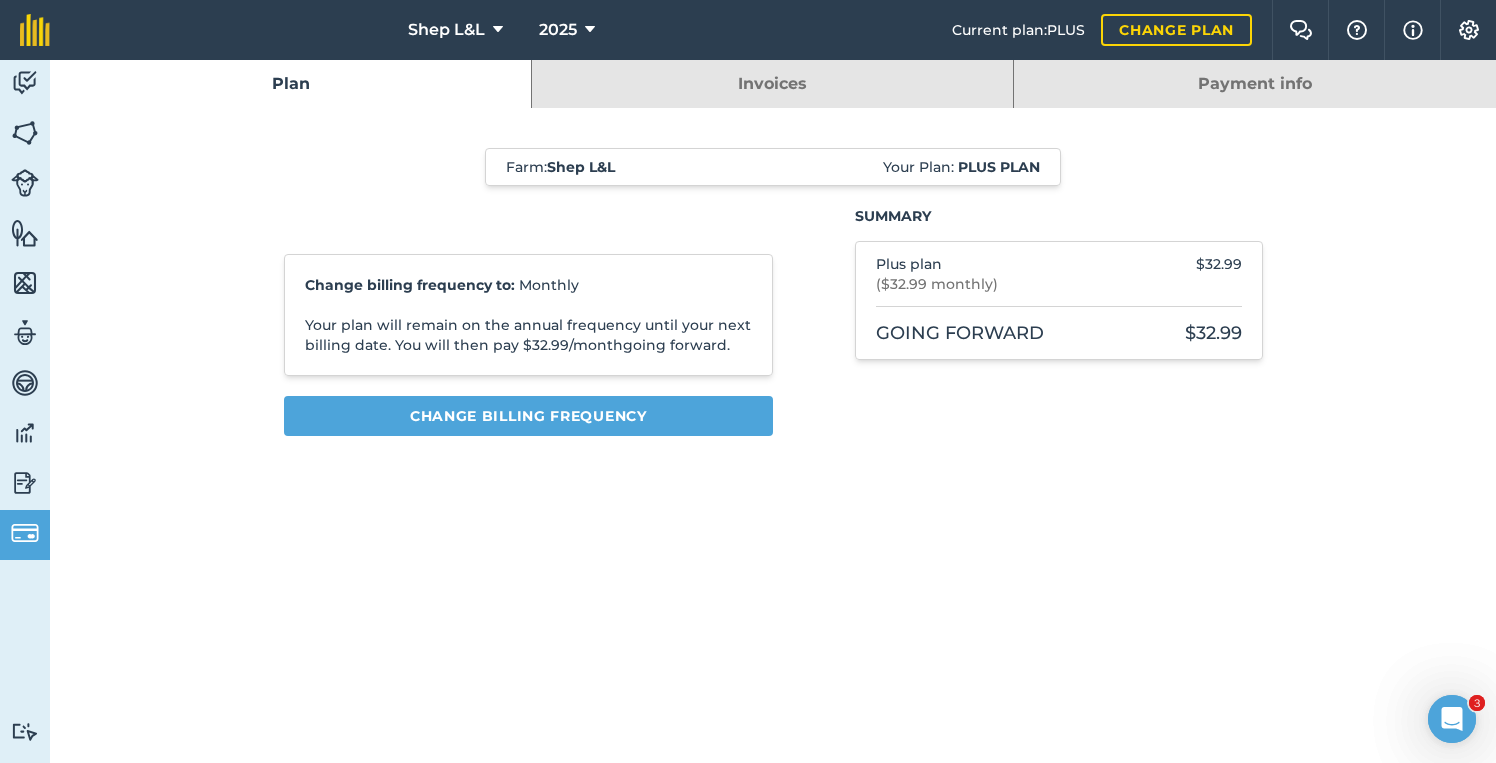 click on "Payment info" at bounding box center (1255, 84) 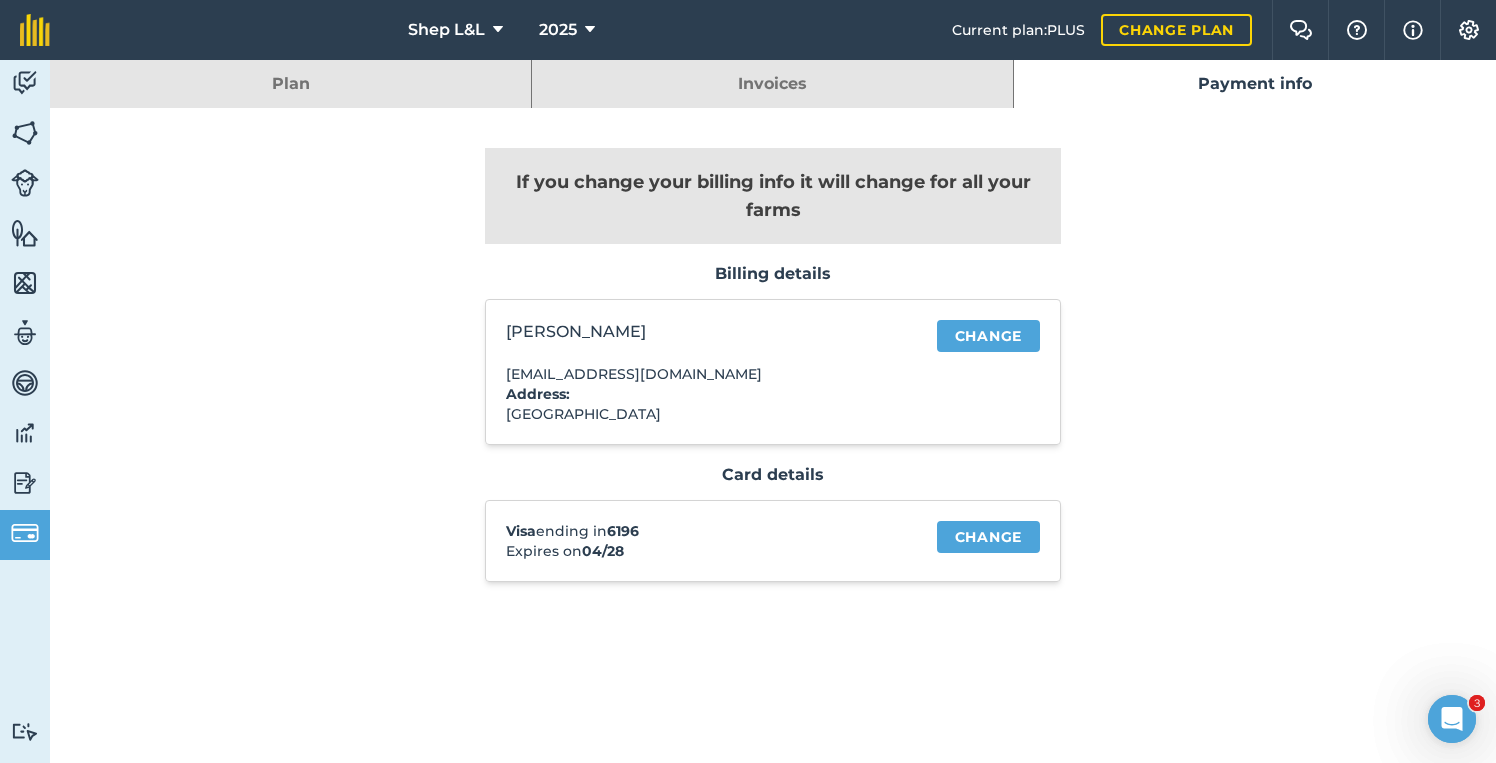 click on "Plan" at bounding box center [290, 84] 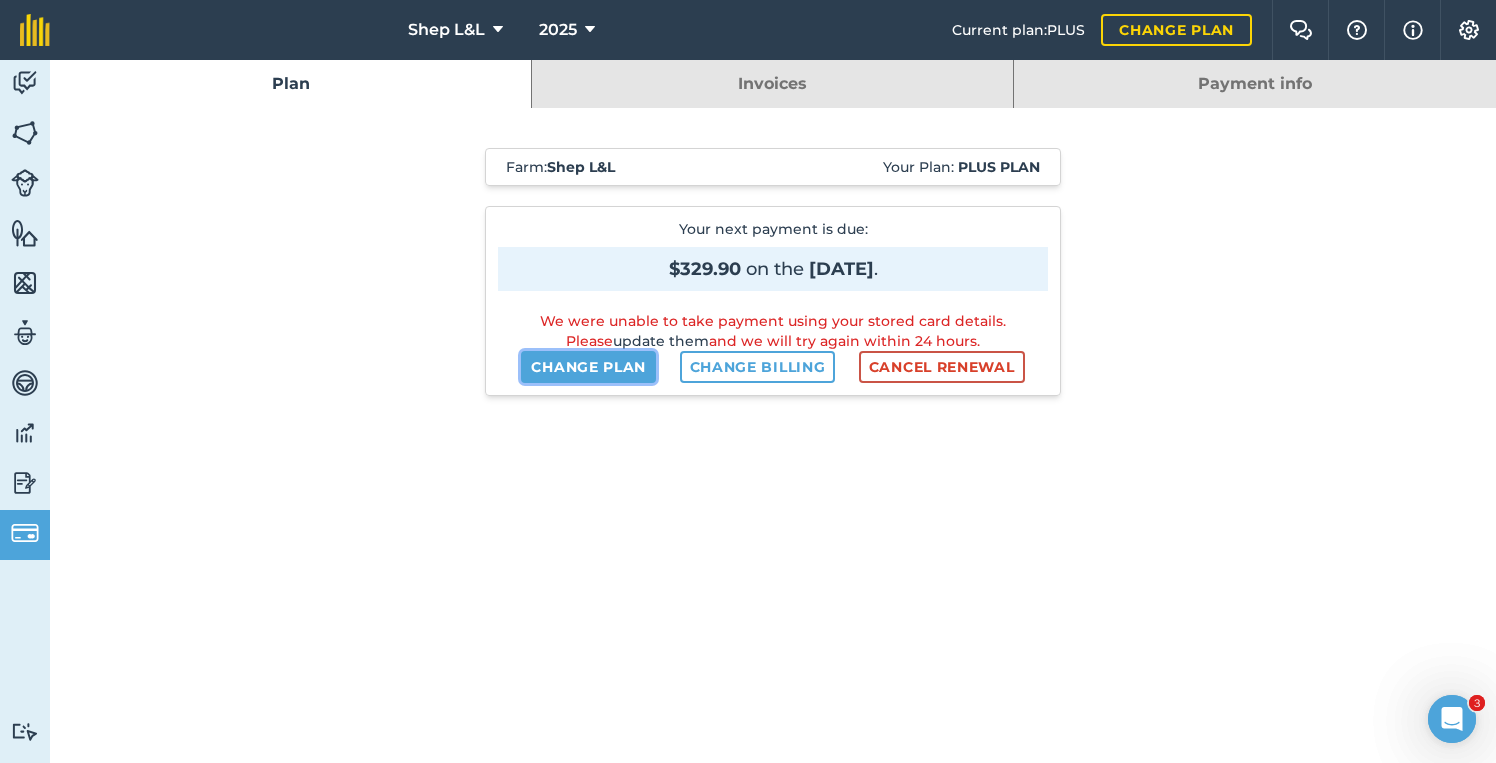 click on "Change plan" at bounding box center (588, 367) 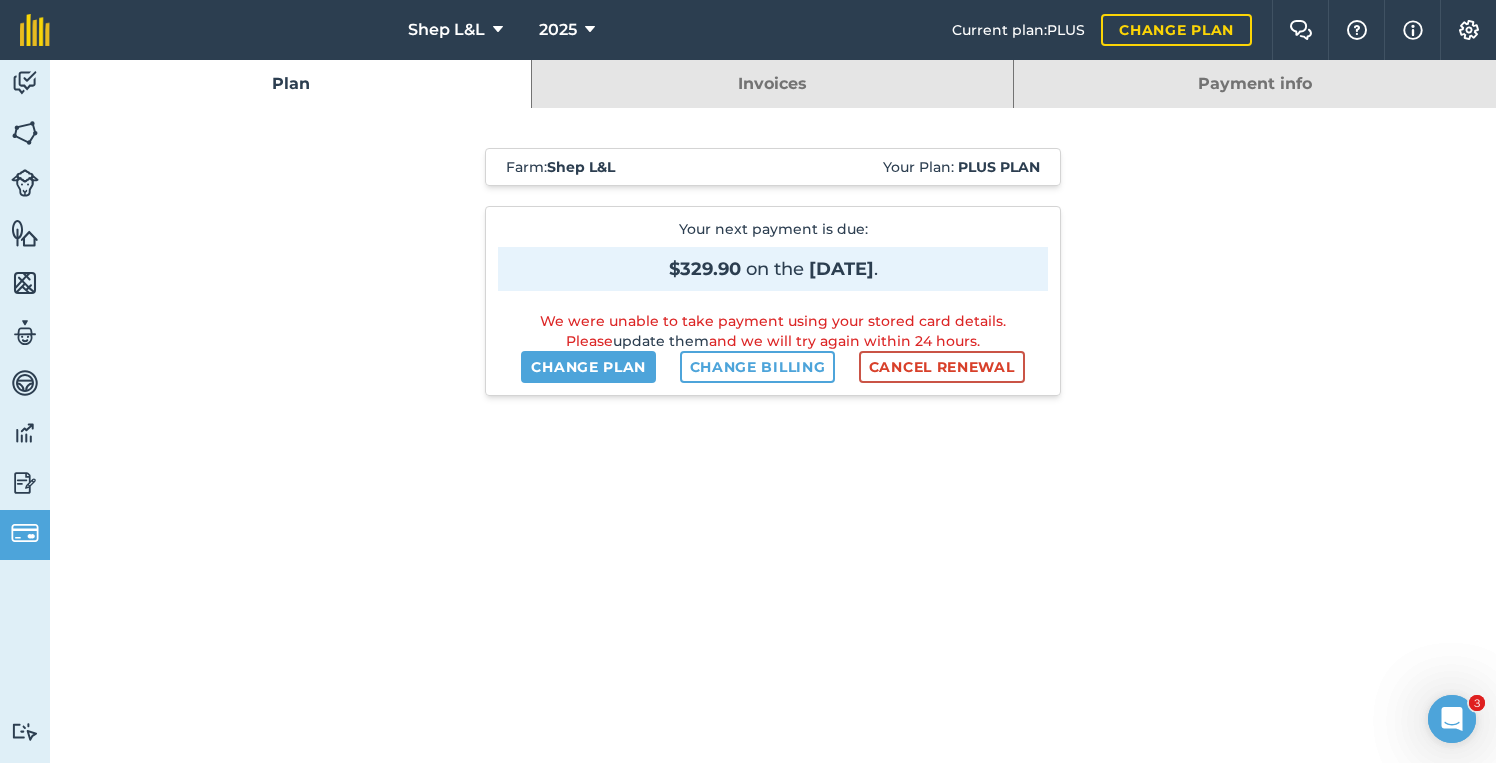 select on "c333f8ae-3c08-4337-b93a-84218057e287" 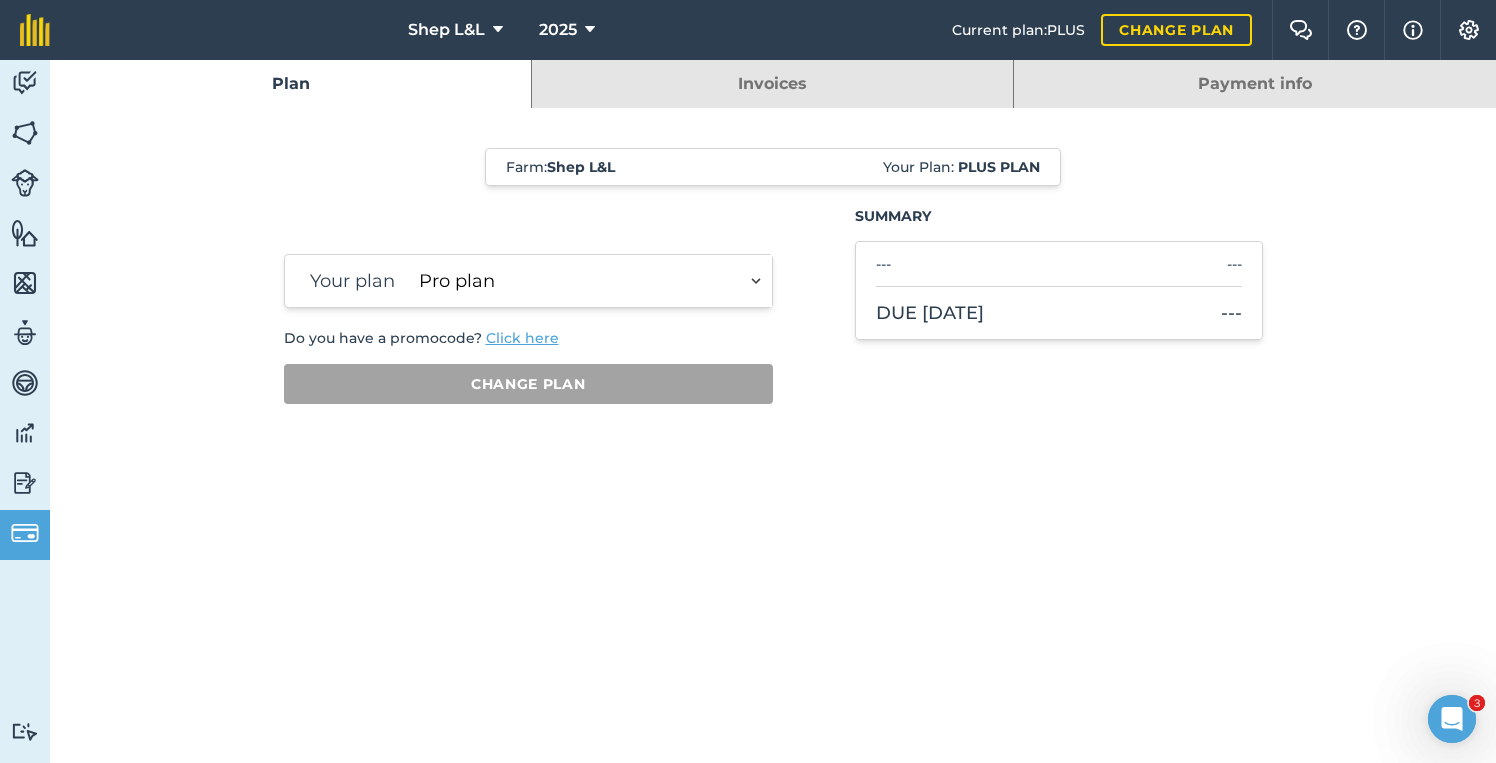 click on "Essentials plan Pro plan" at bounding box center [591, 281] 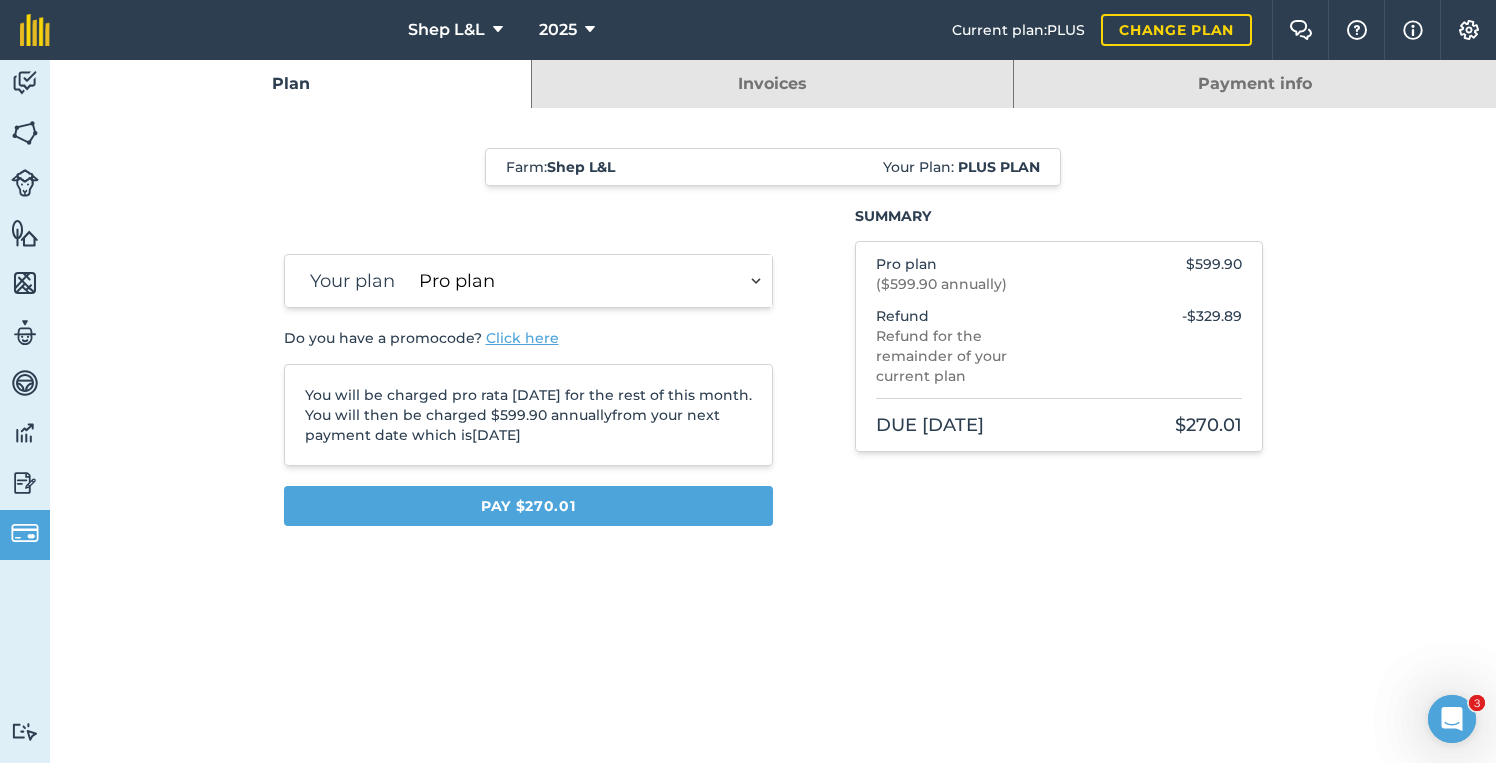 click on "Plus plan" at bounding box center [999, 167] 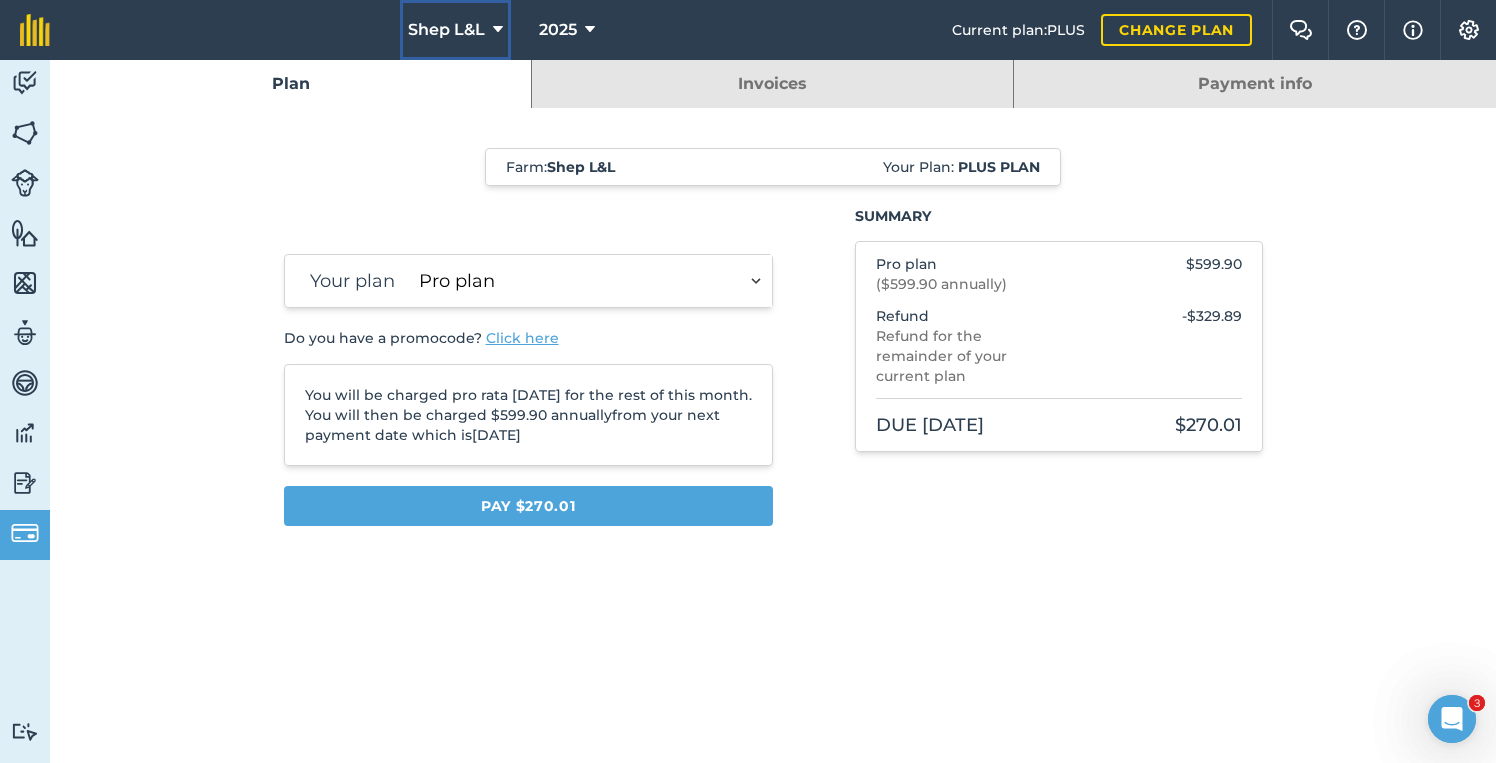 click on "Shep L&L" at bounding box center (455, 30) 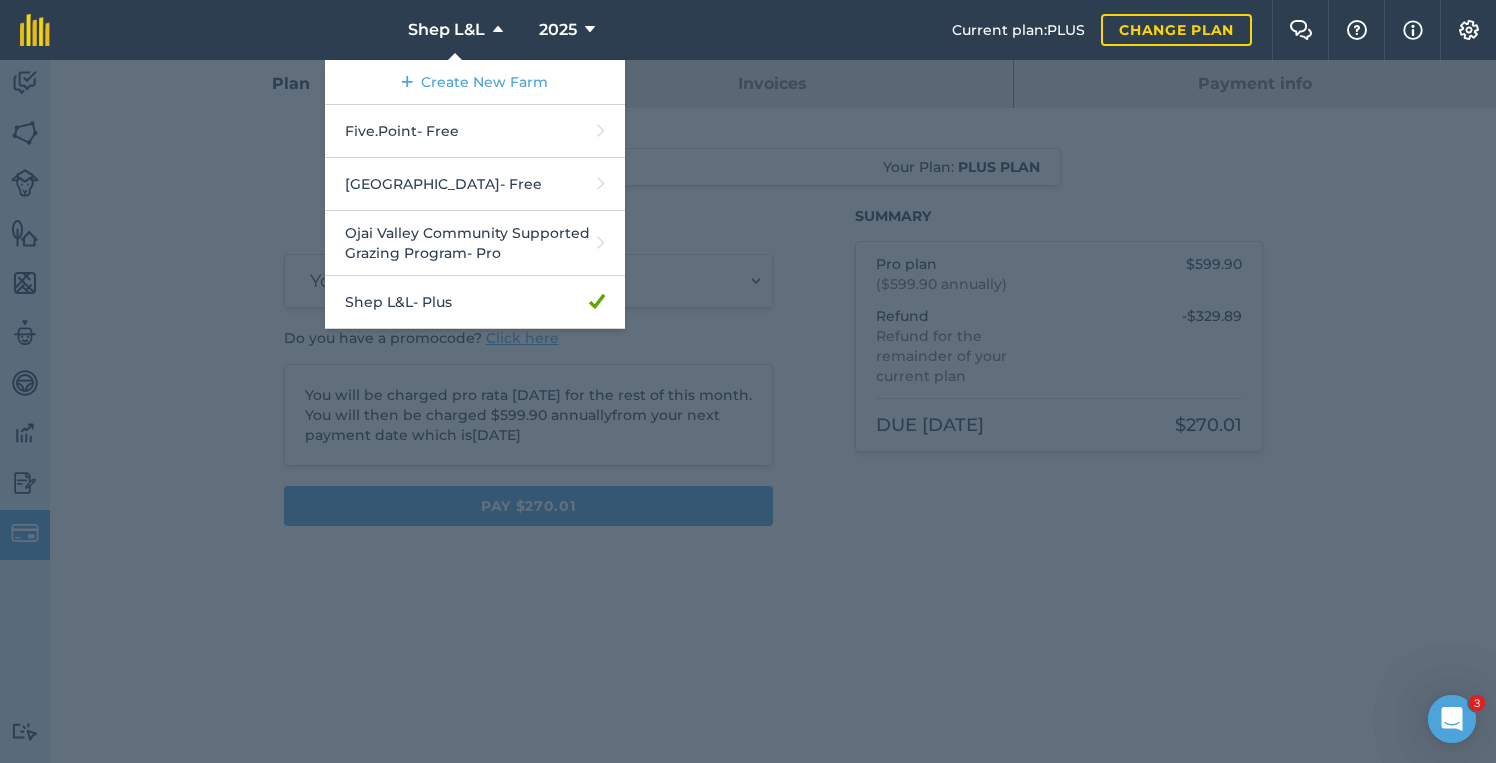 click at bounding box center (748, 411) 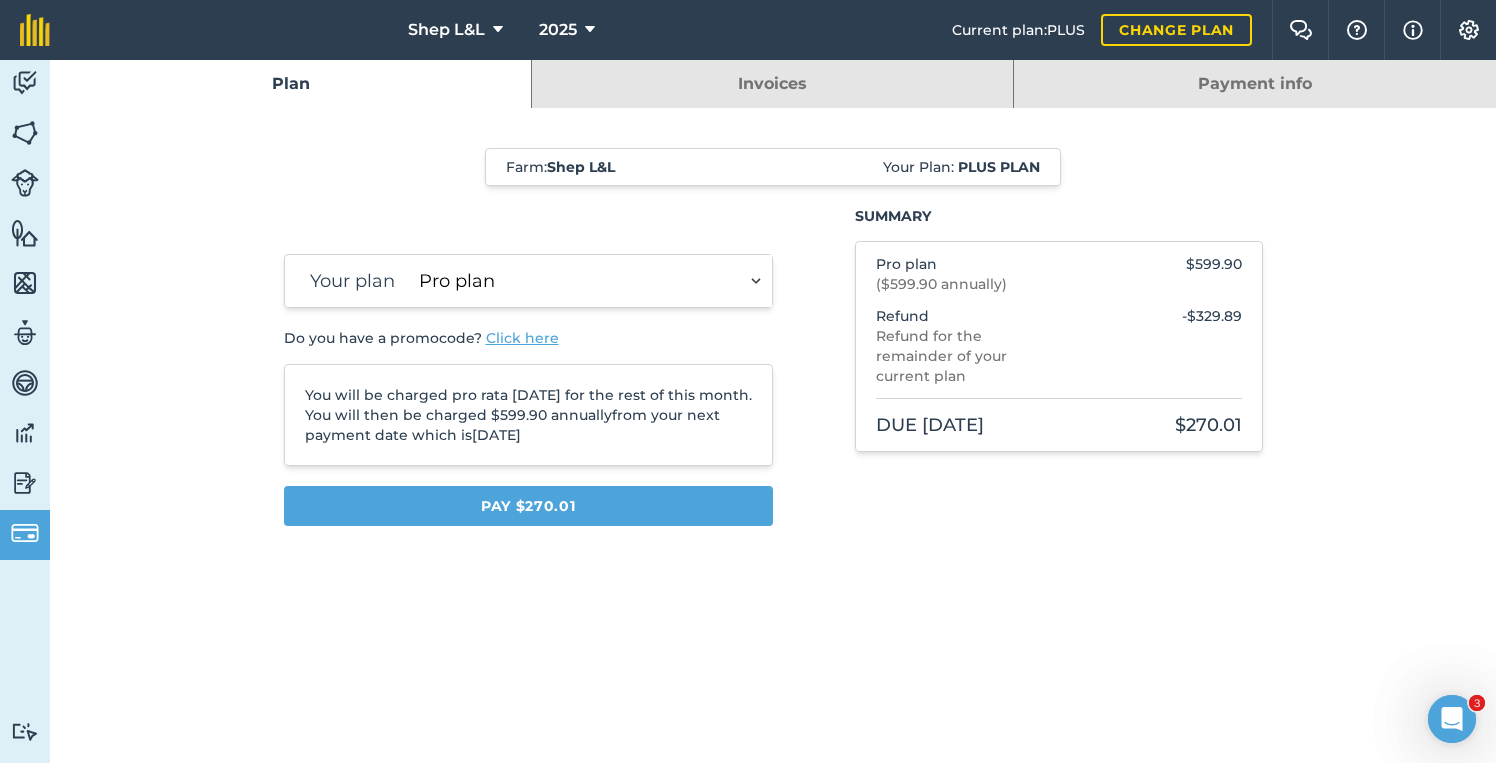 click on "Payment info" at bounding box center (1255, 84) 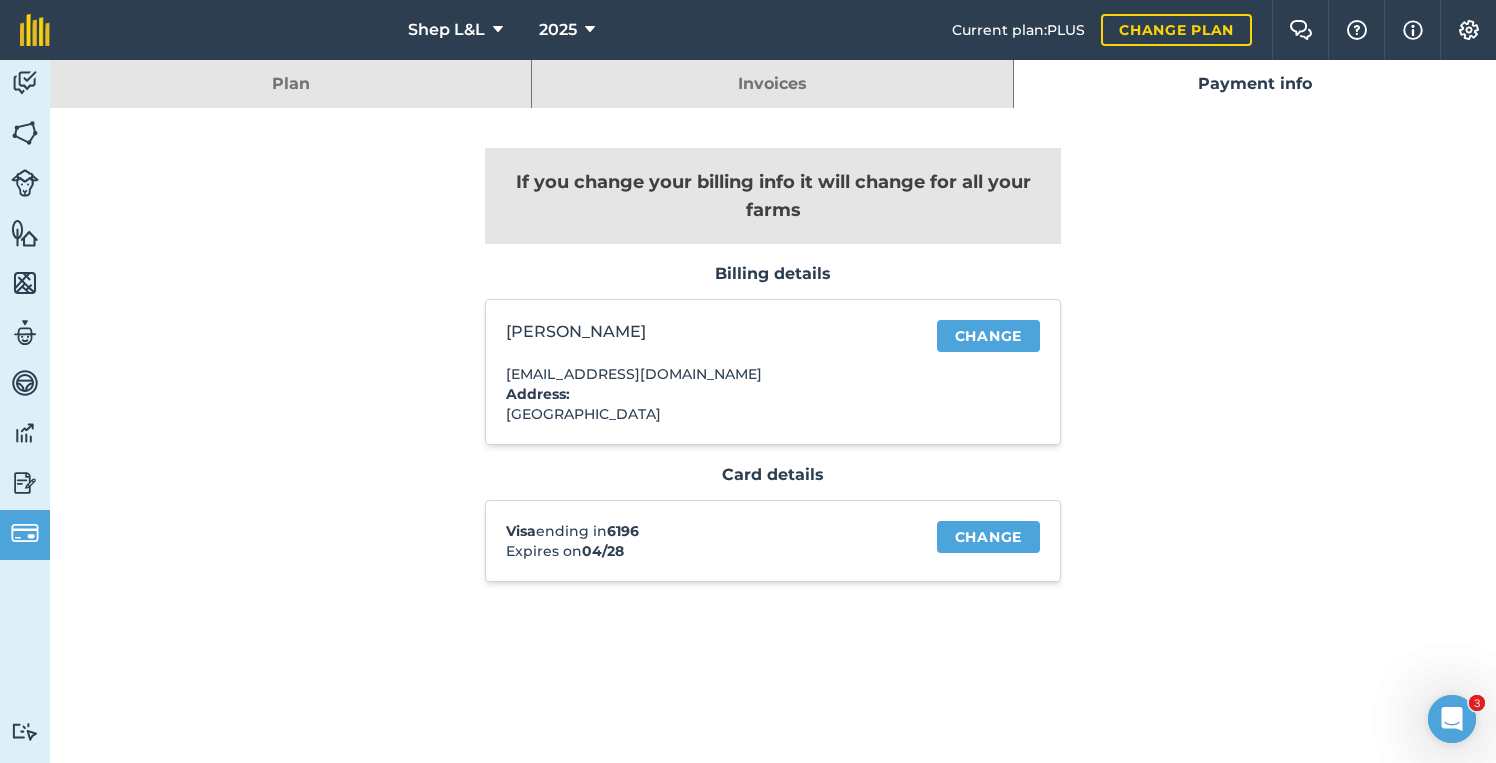 click on "Invoices" at bounding box center (772, 84) 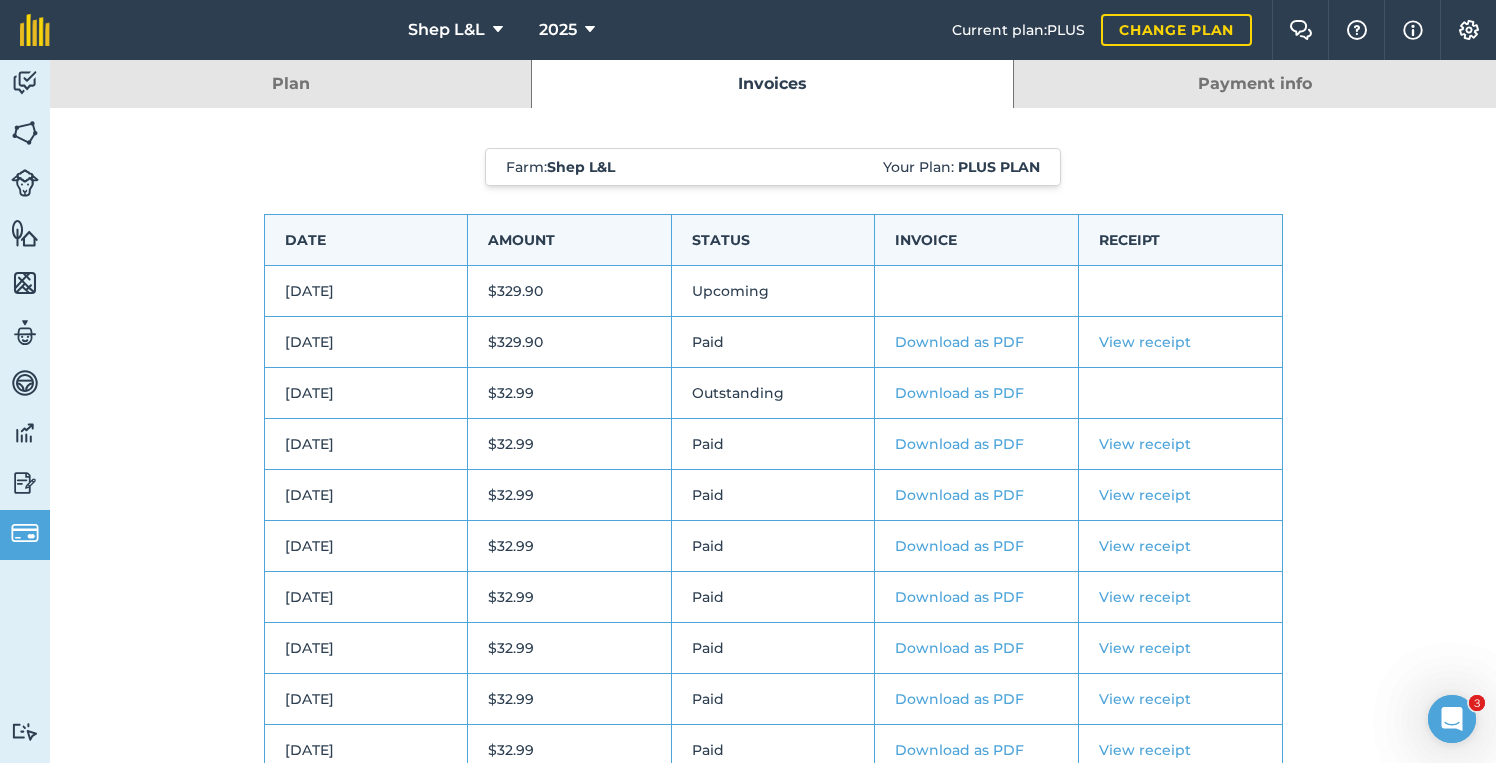 click on "[DATE]" at bounding box center [366, 342] 